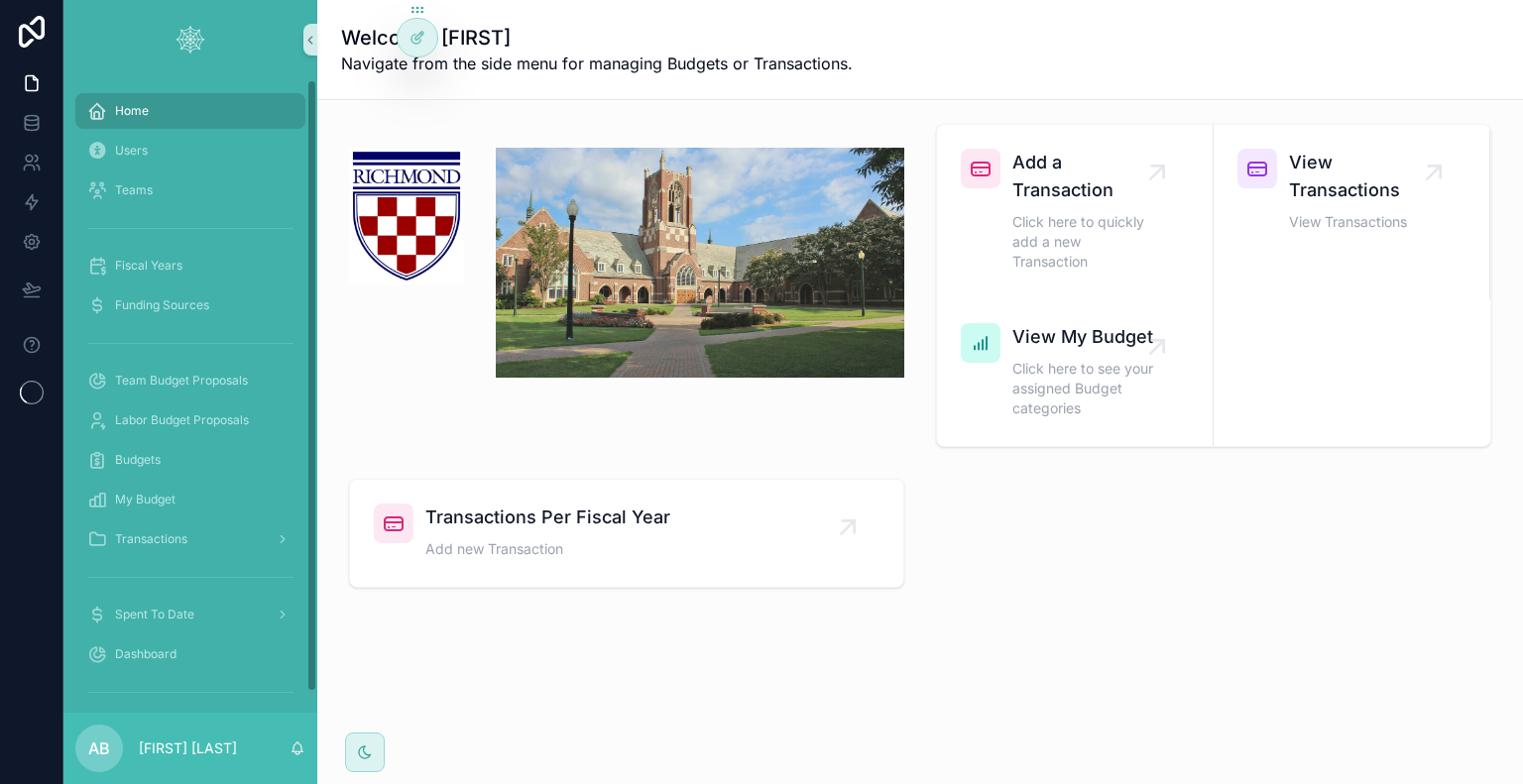 scroll, scrollTop: 0, scrollLeft: 0, axis: both 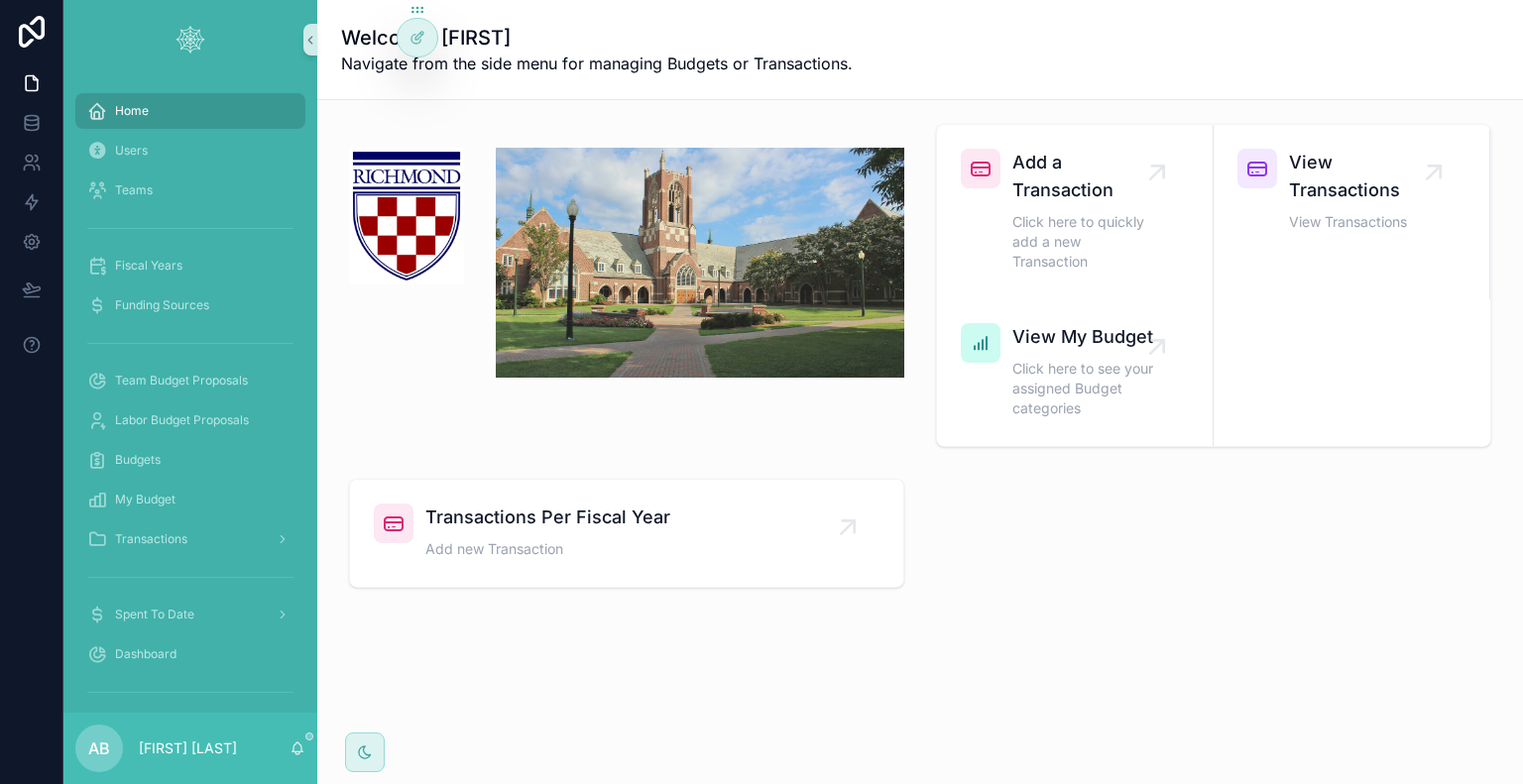 click 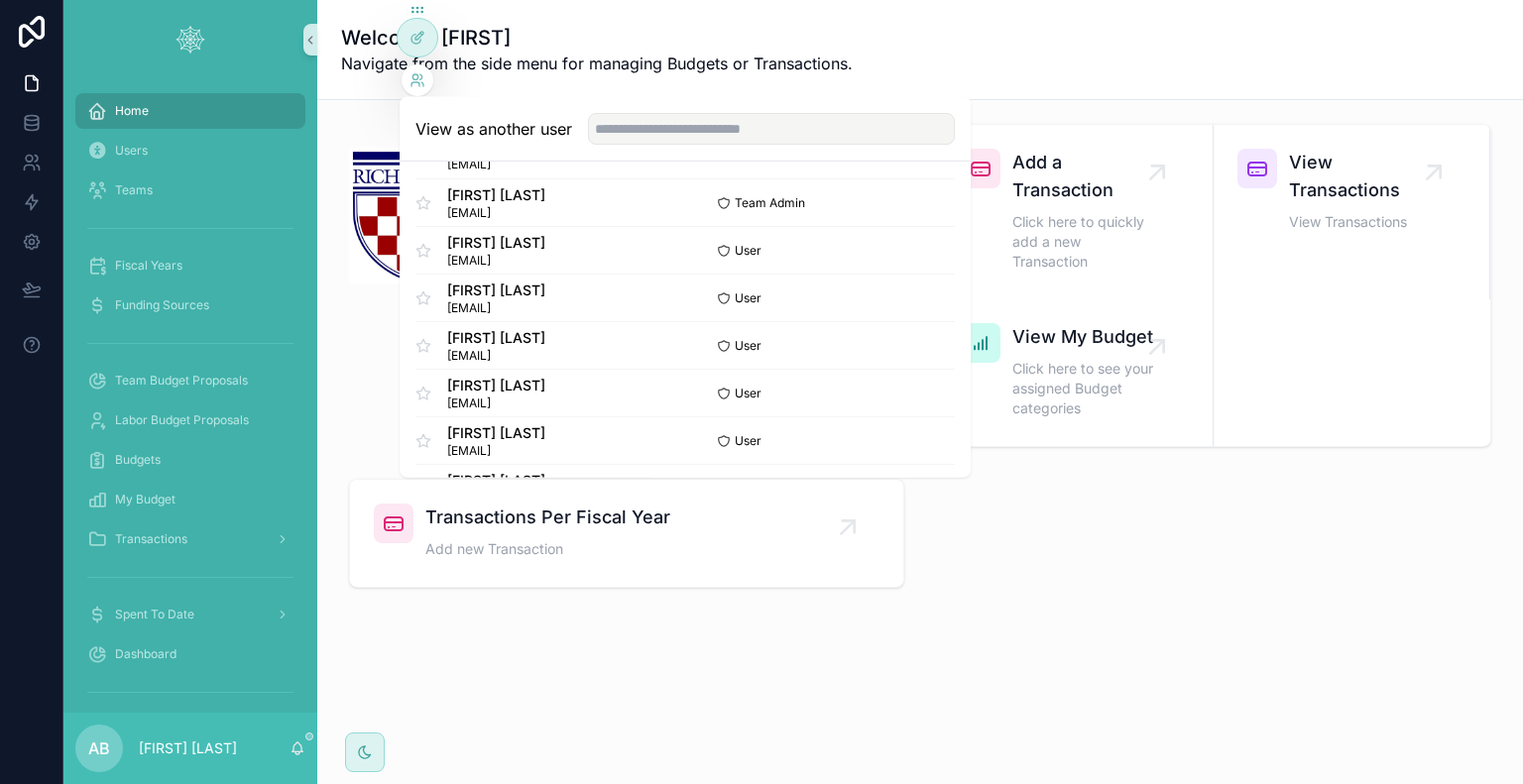 scroll, scrollTop: 50, scrollLeft: 0, axis: vertical 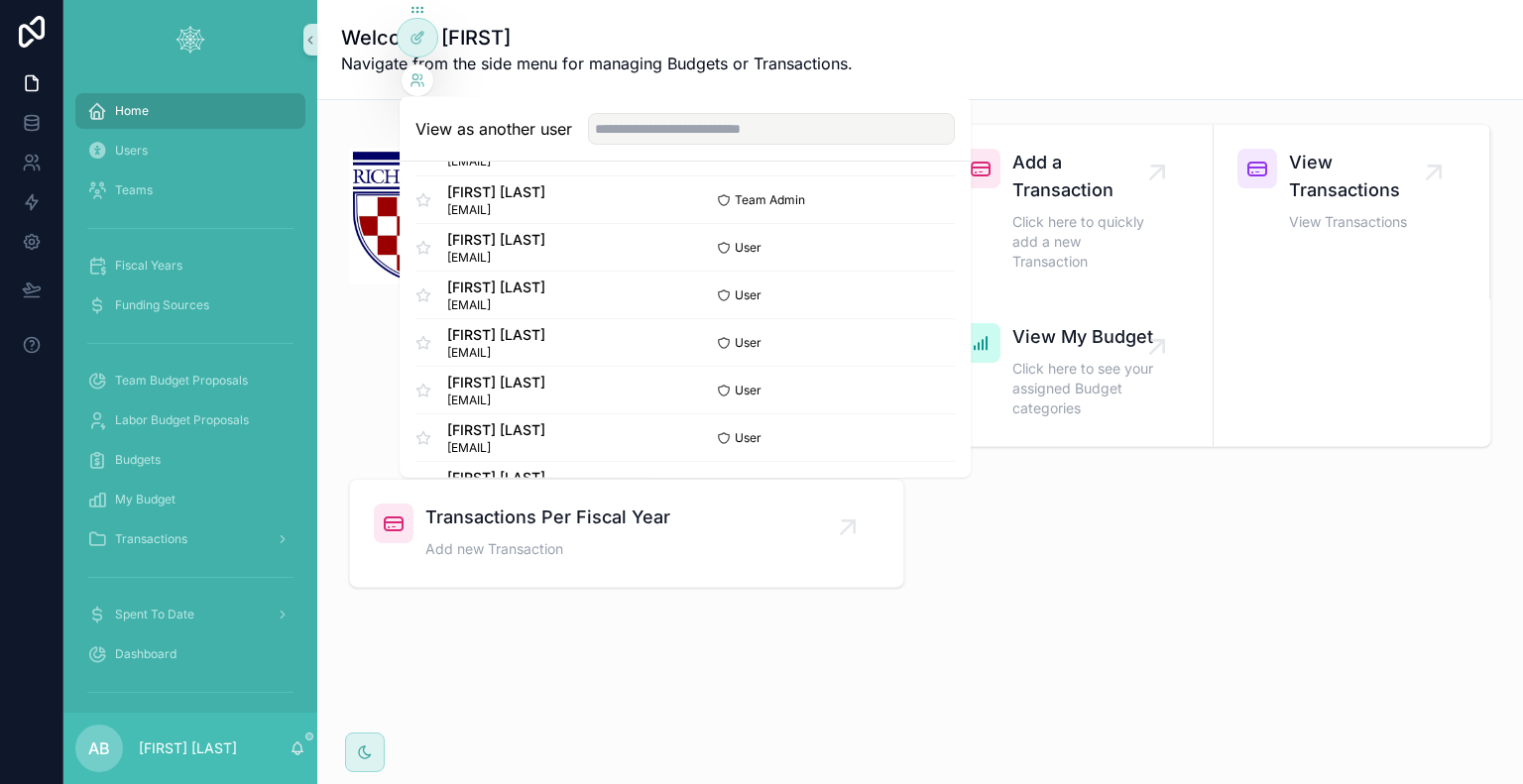 click on "Select" at bounding box center [0, 0] 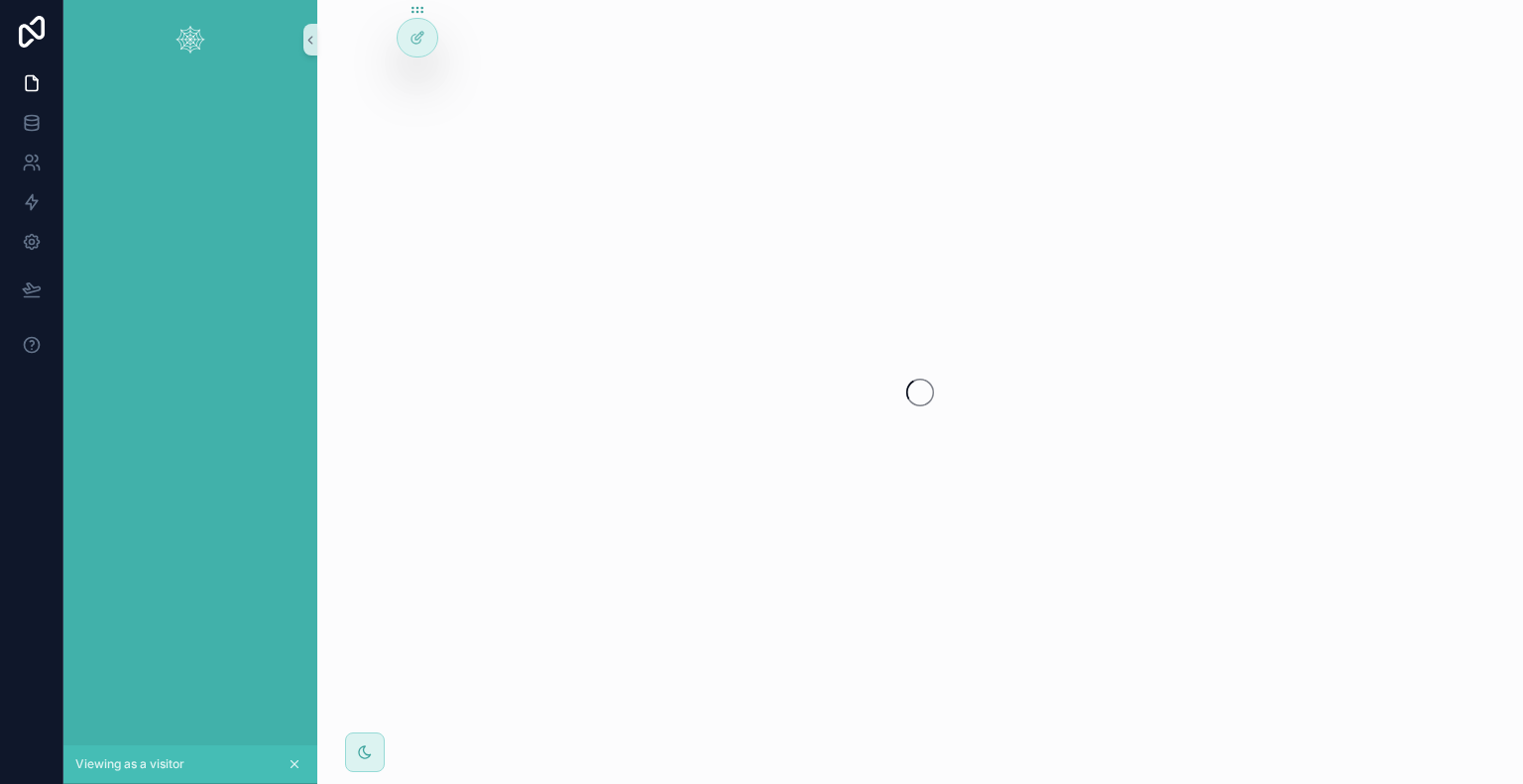 scroll, scrollTop: 0, scrollLeft: 0, axis: both 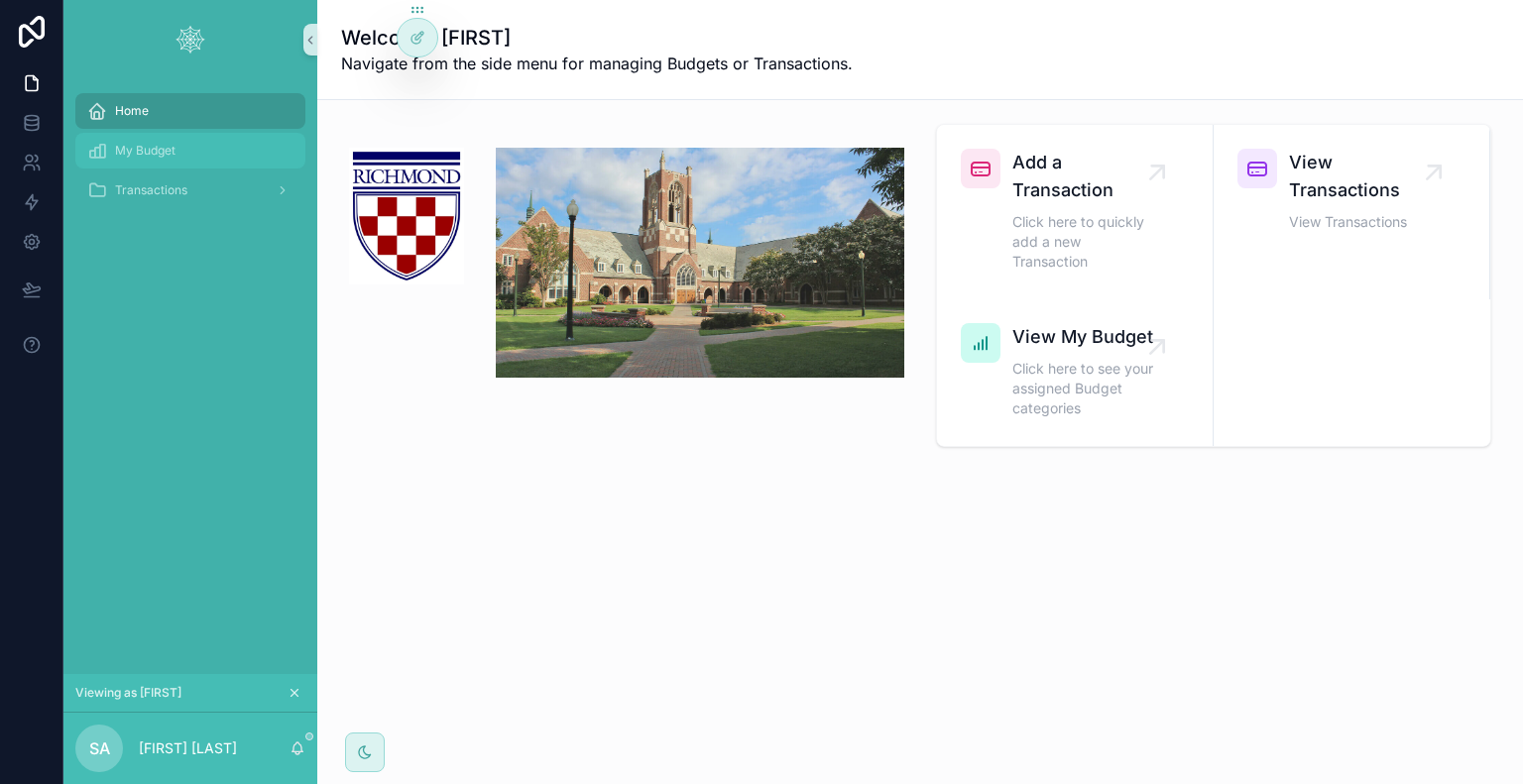 click on "My Budget" at bounding box center [190, 151] 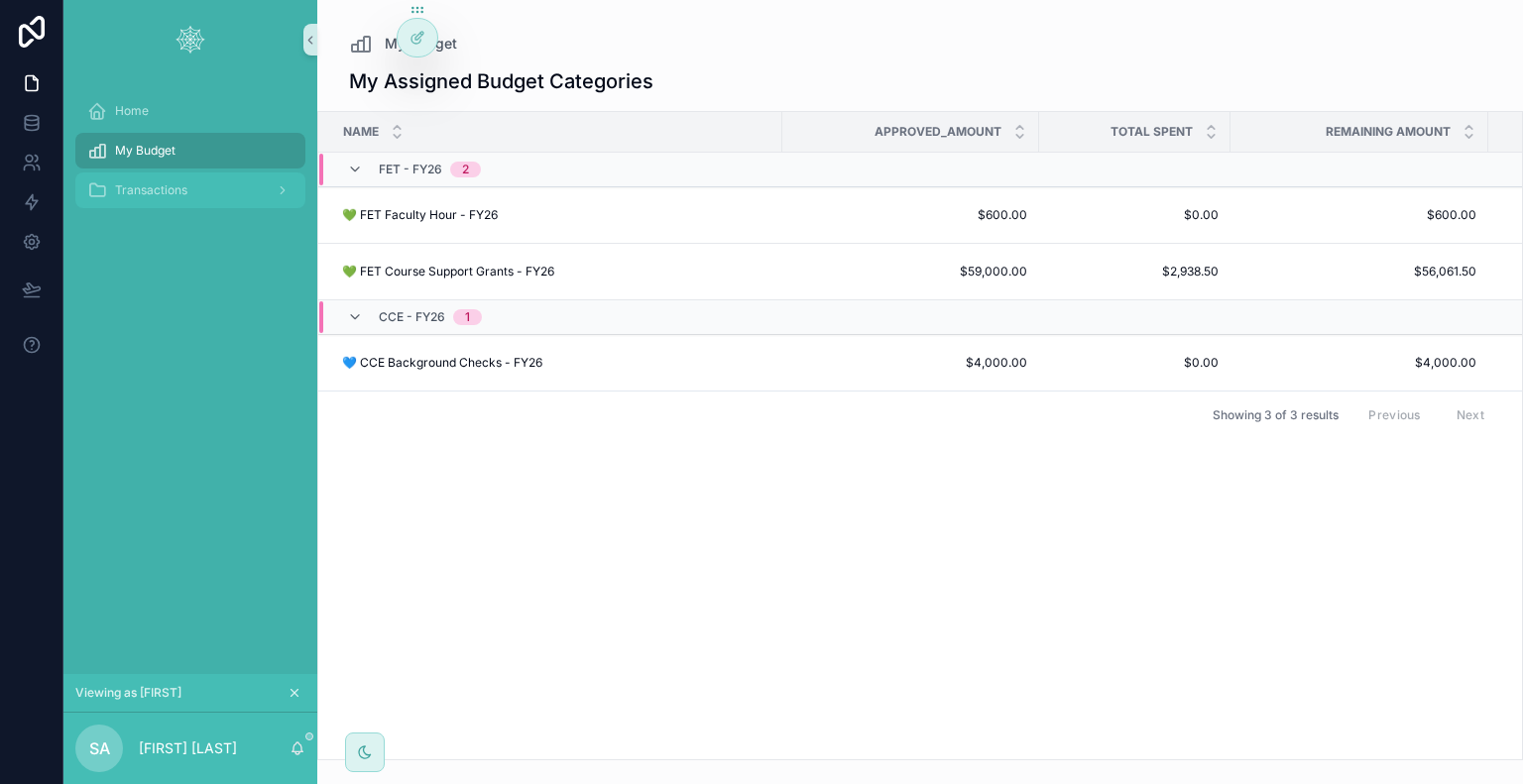 click on "Transactions" at bounding box center (151, 190) 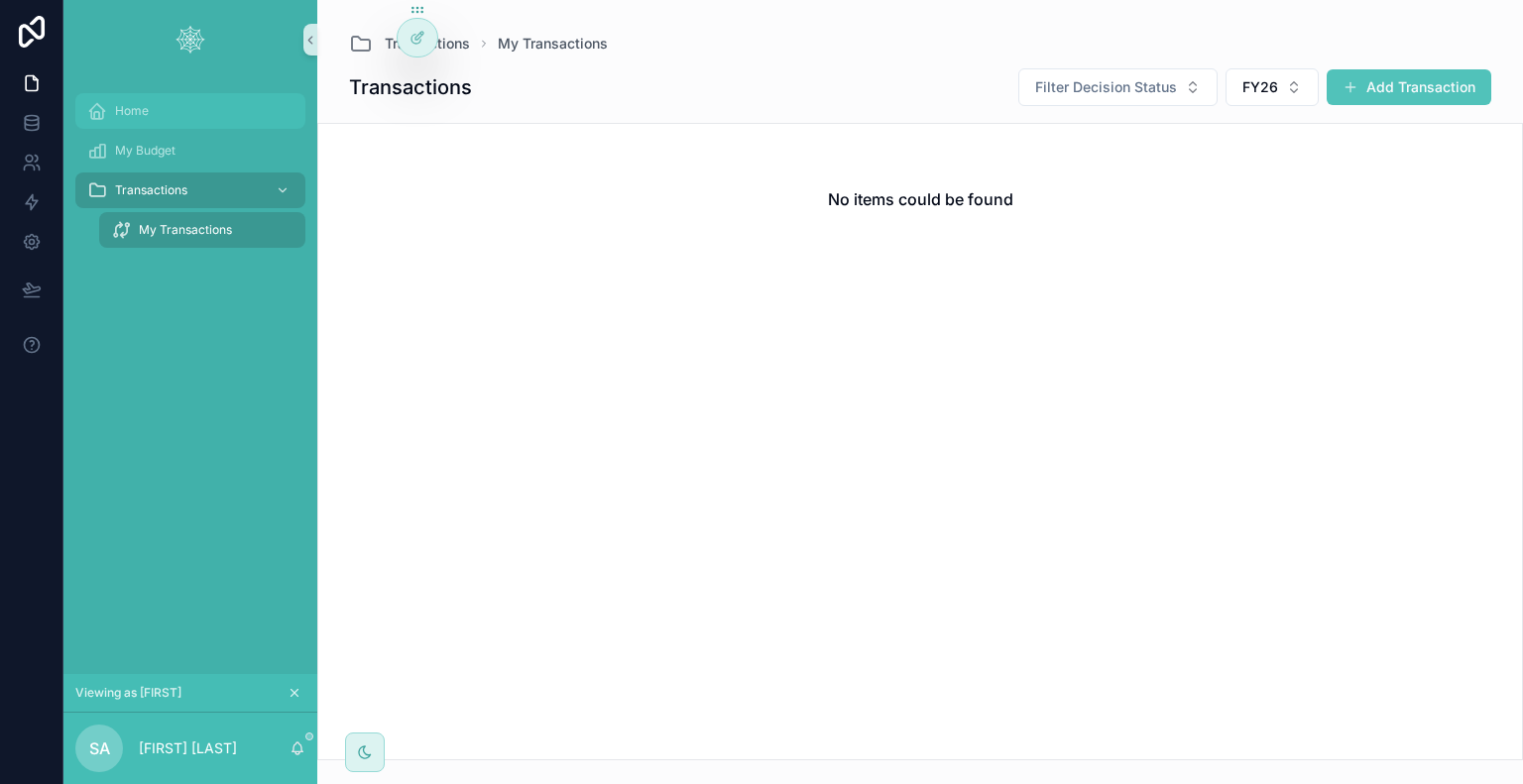 click on "Home" at bounding box center [190, 111] 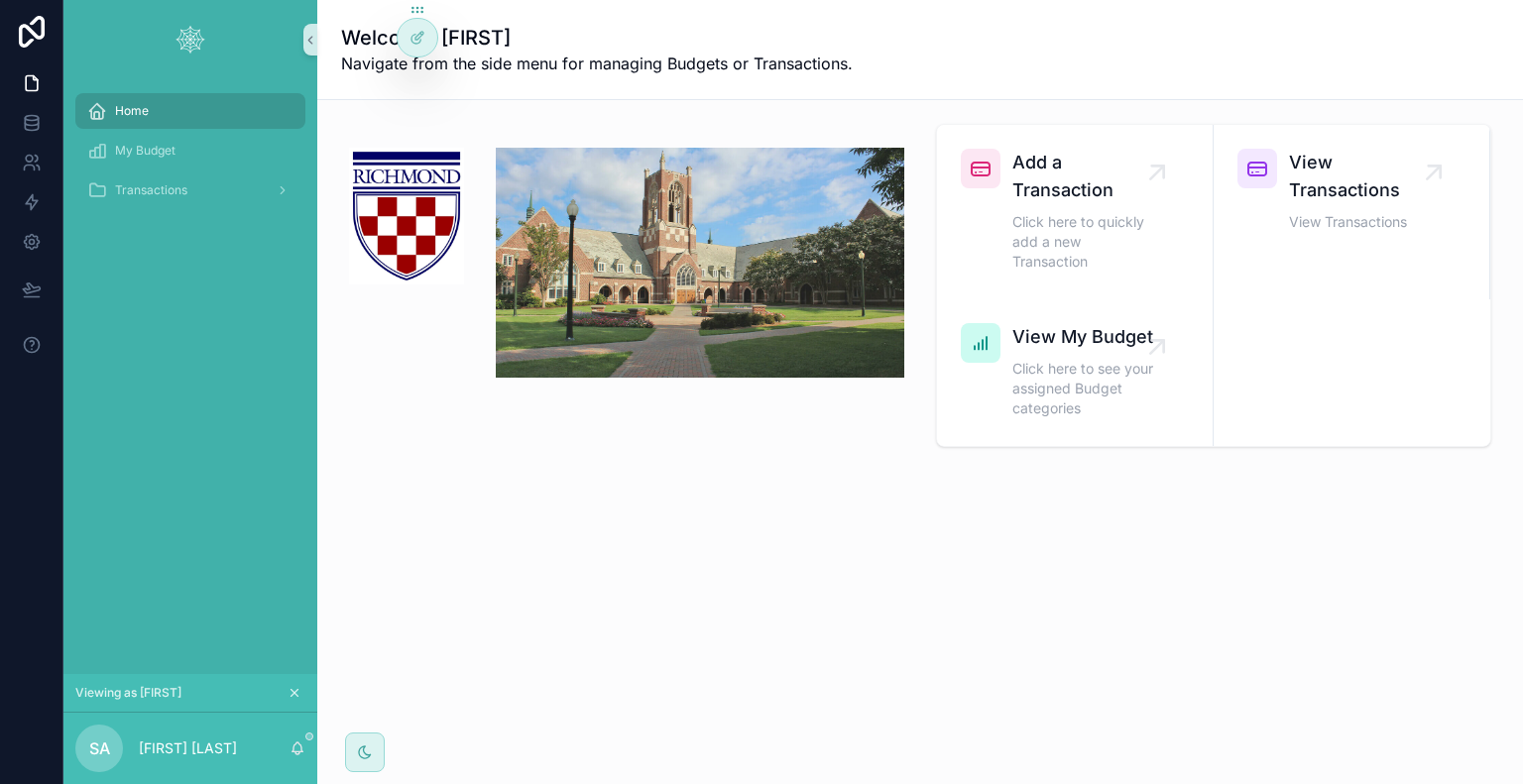 click on "Home My Budget Transactions" at bounding box center (190, 377) 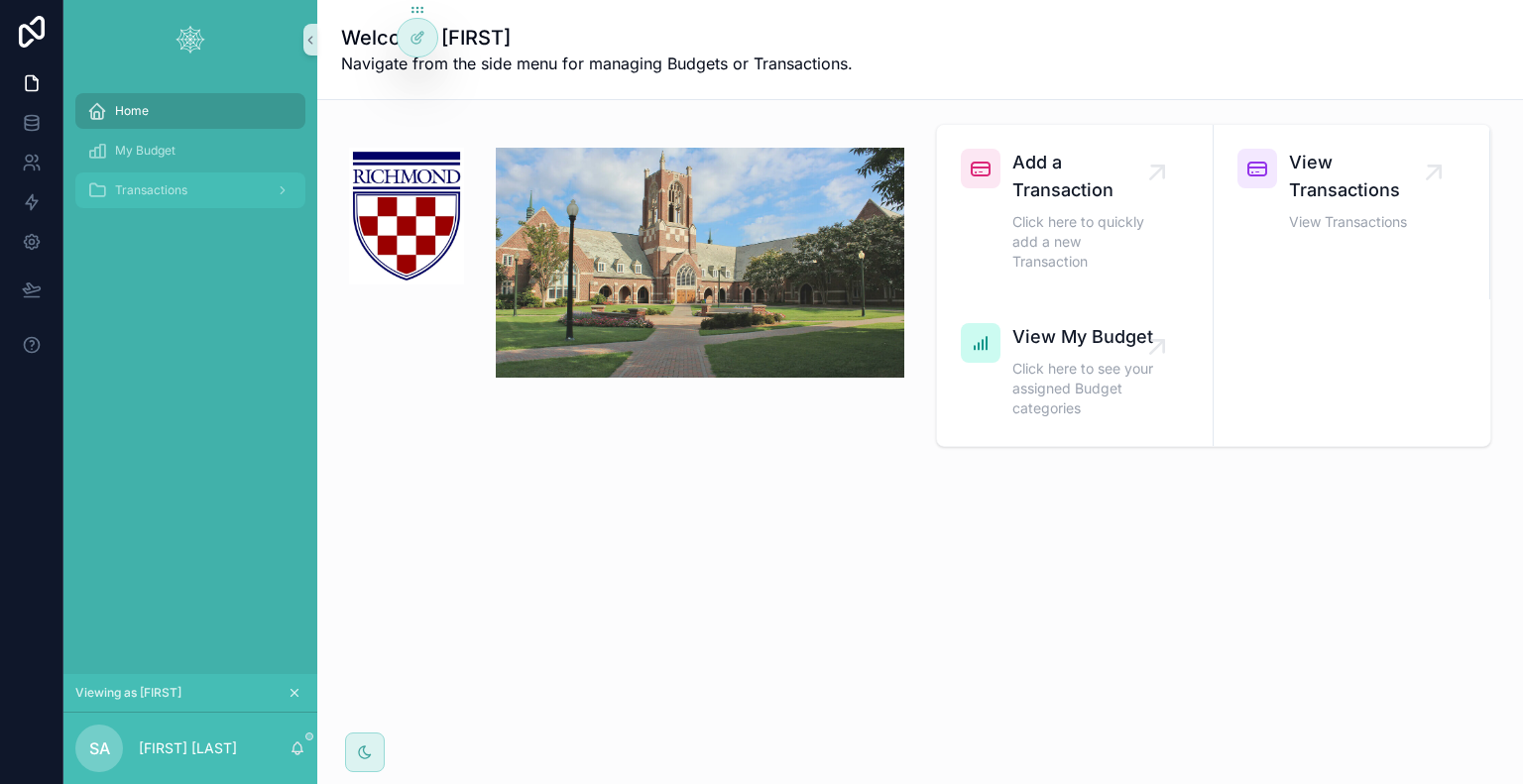click on "Transactions" at bounding box center (190, 190) 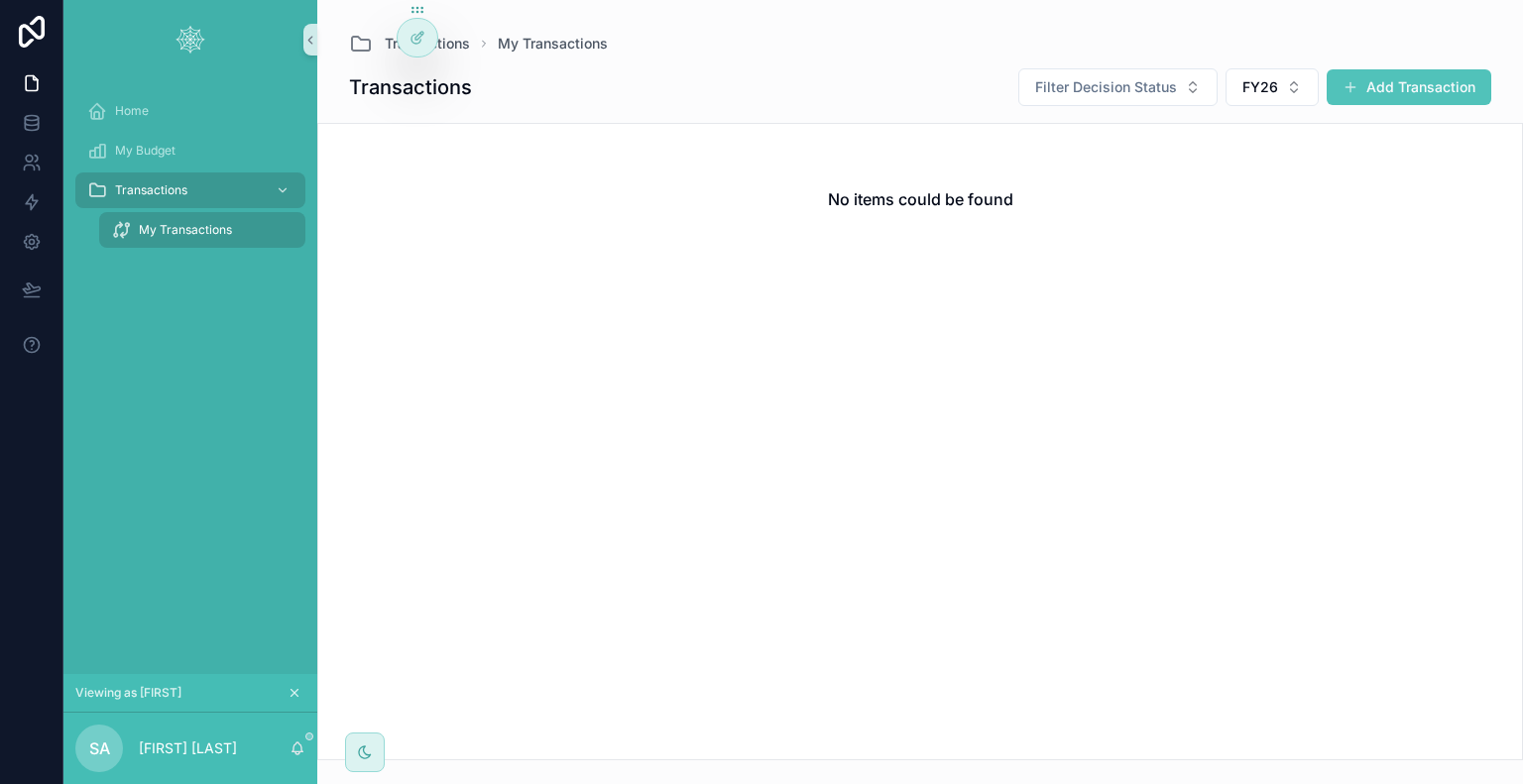 click on "My Transactions" at bounding box center (185, 230) 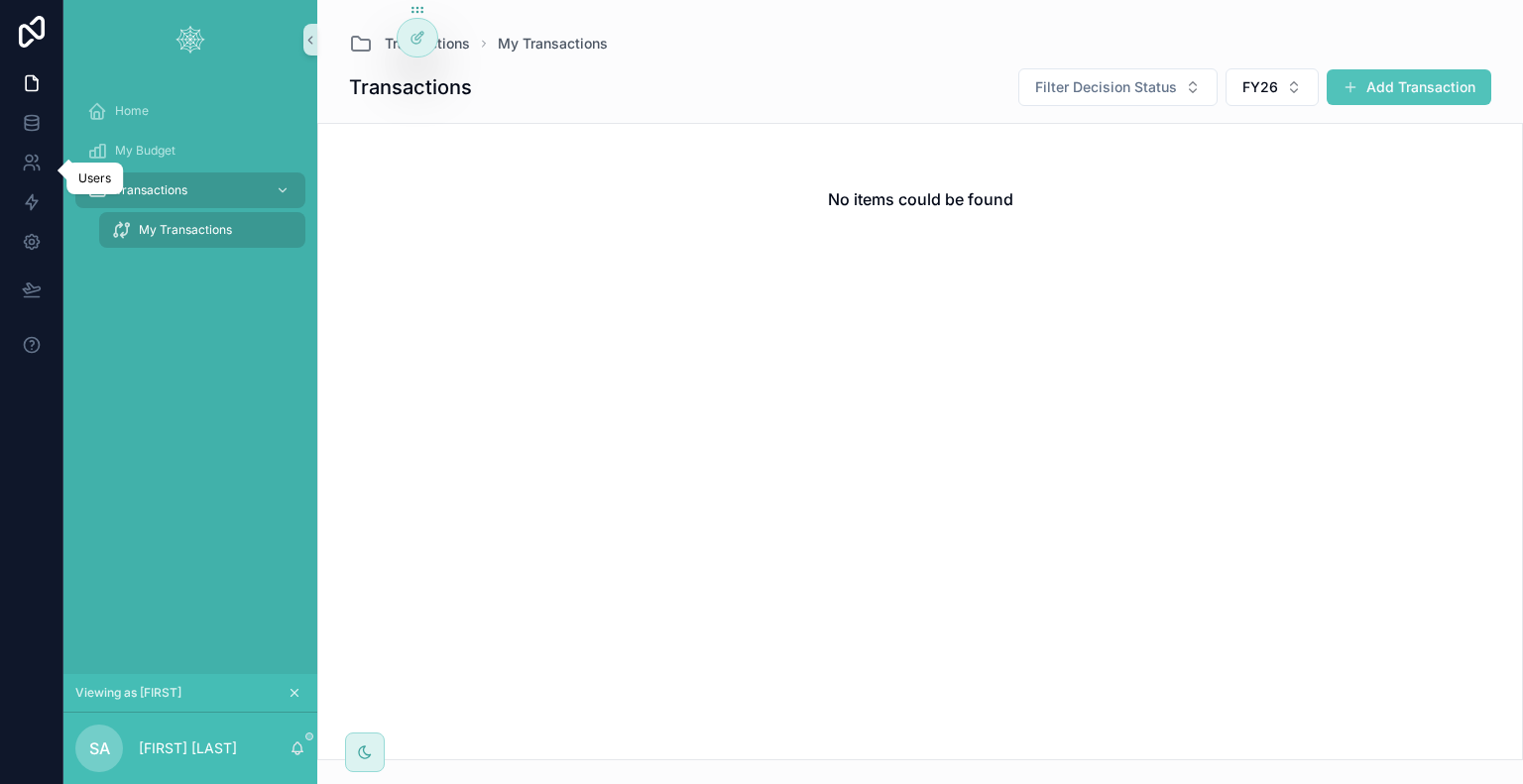 click 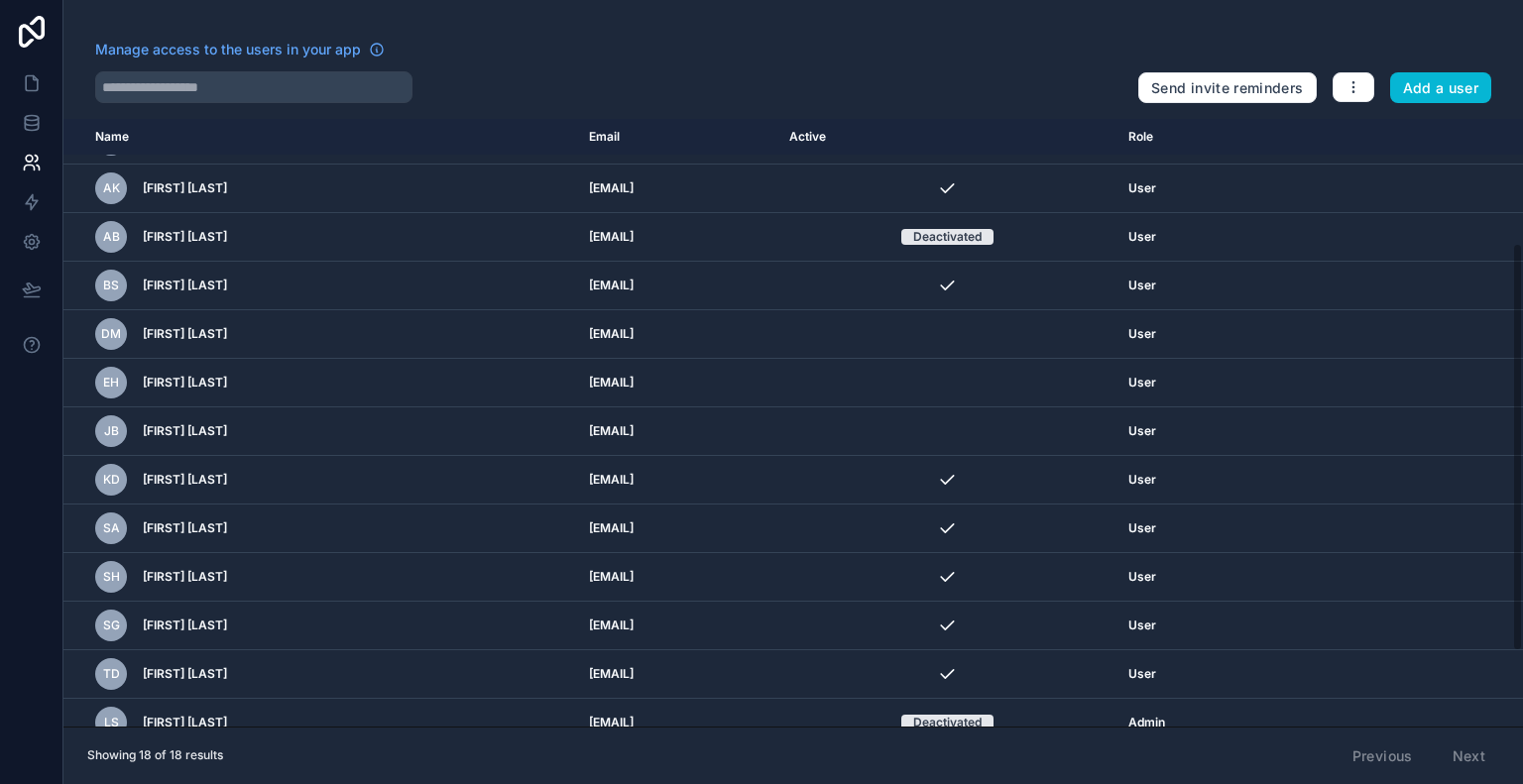 scroll, scrollTop: 189, scrollLeft: 0, axis: vertical 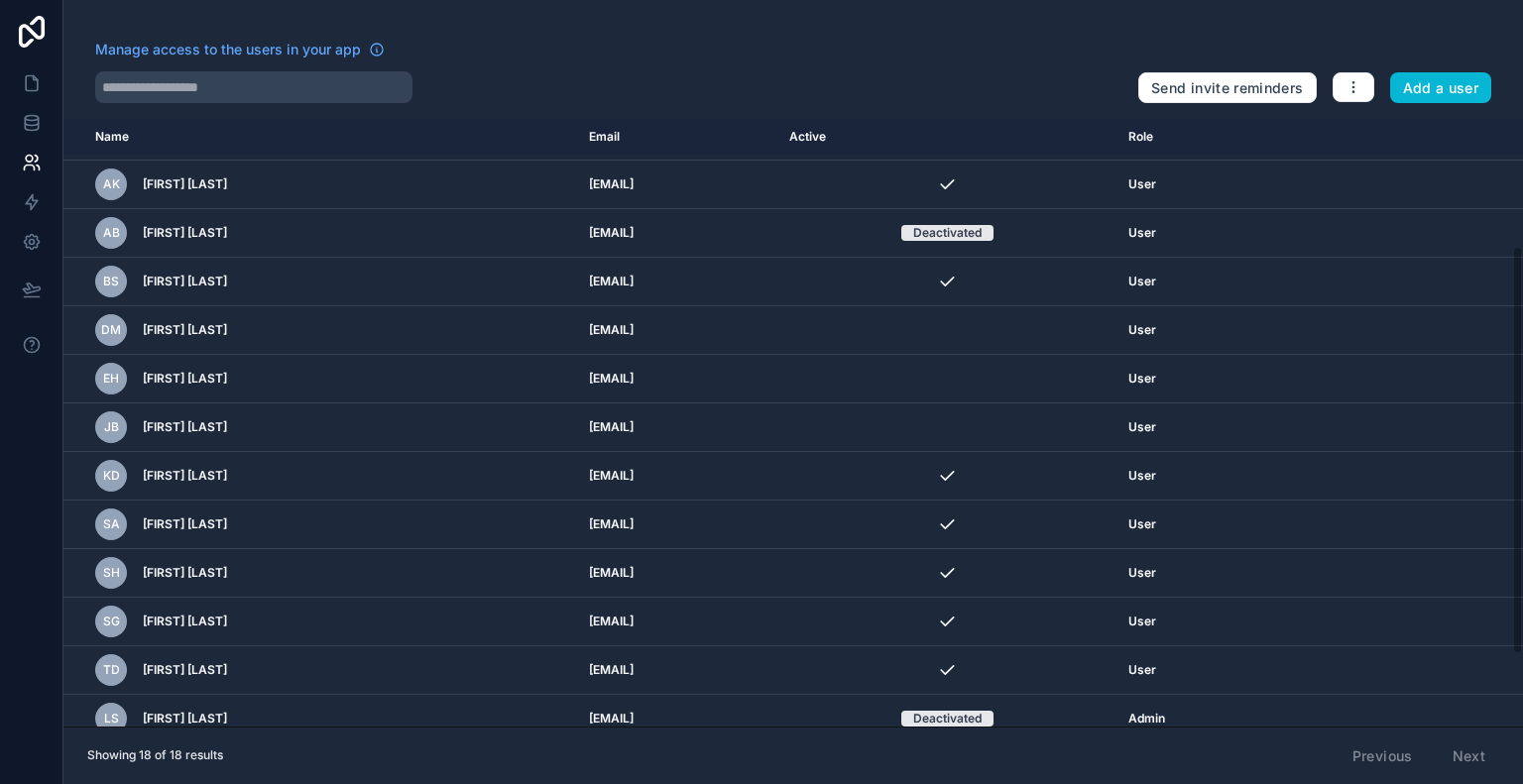 click 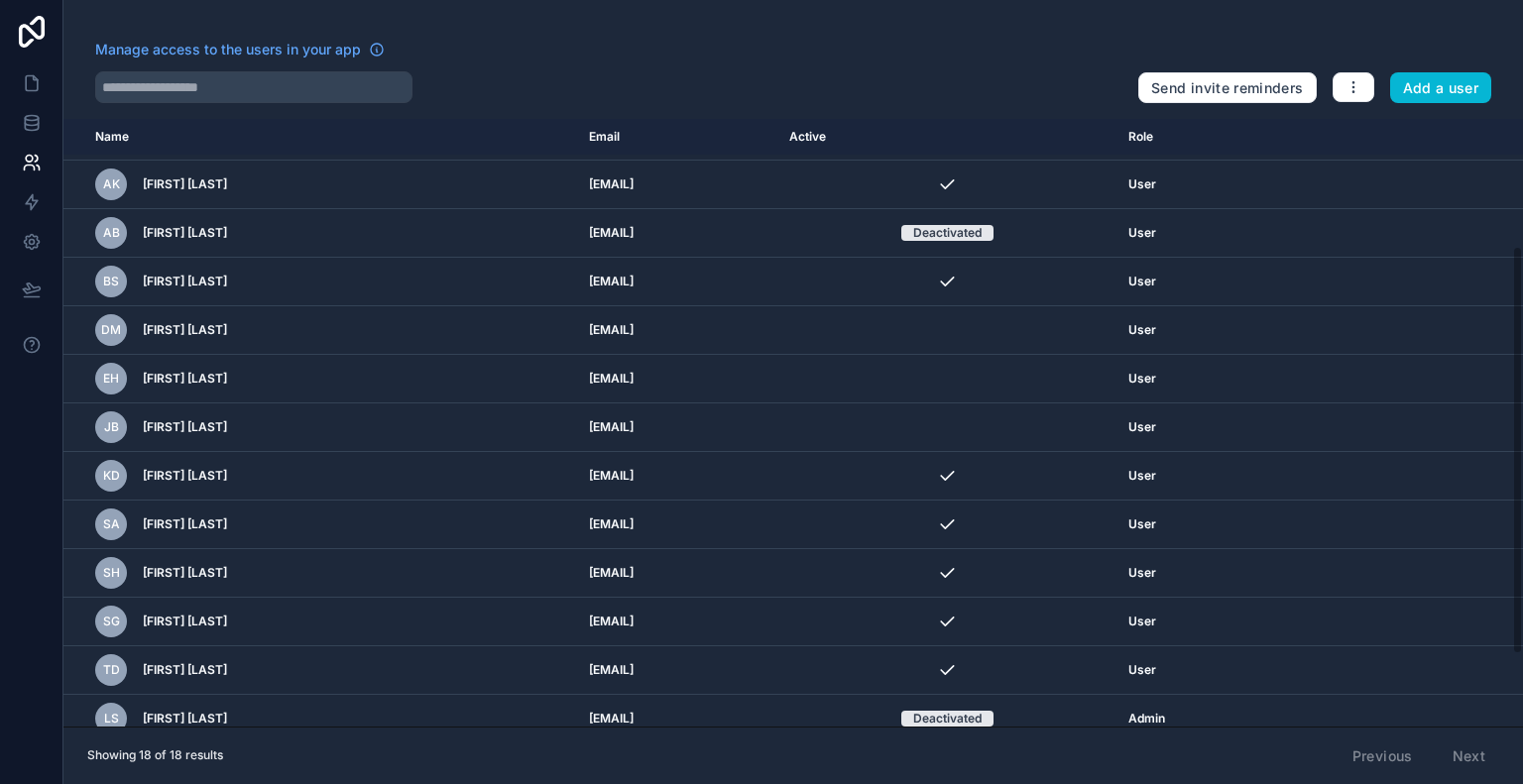 click at bounding box center [32, 392] 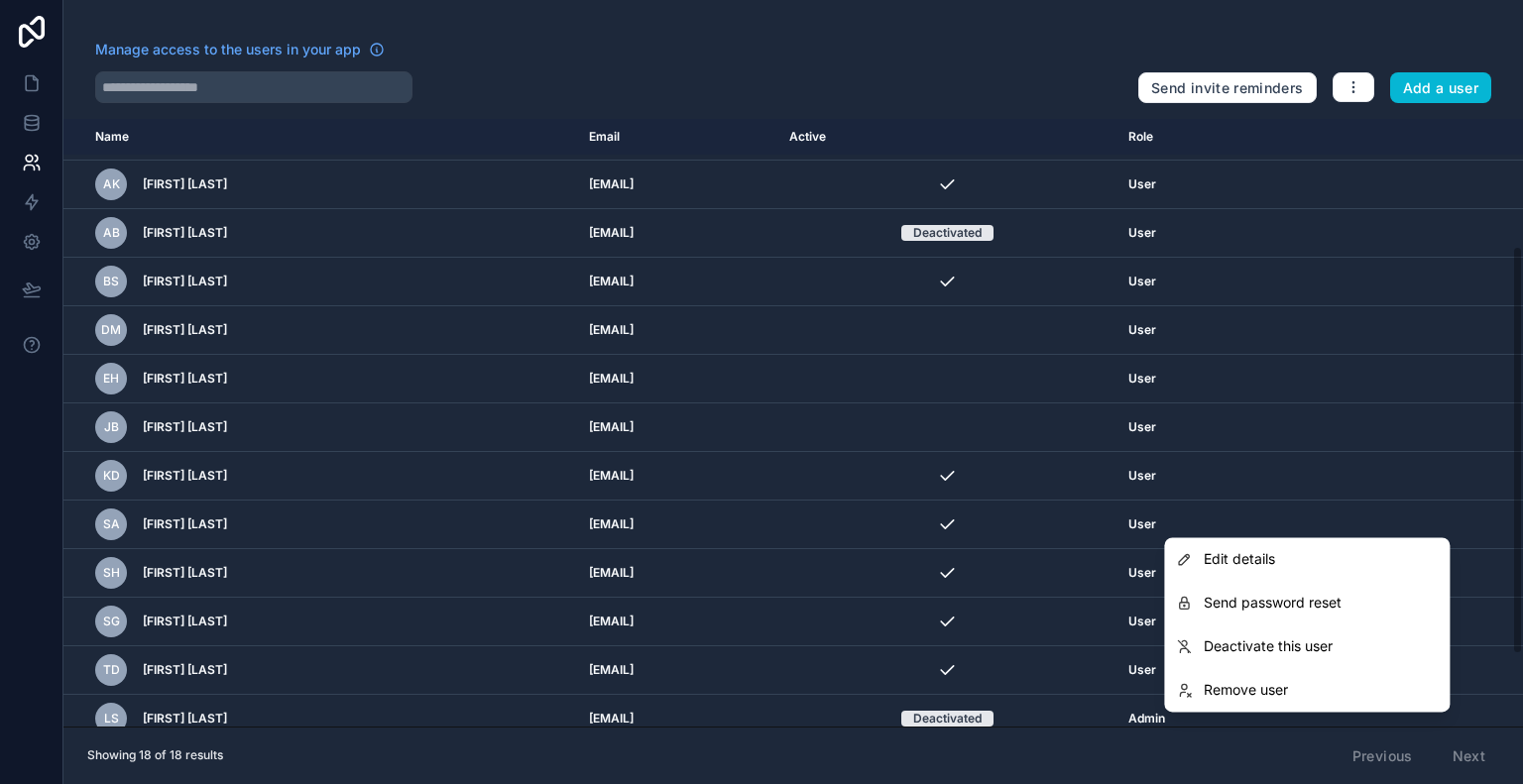 click on "Send password reset" at bounding box center (1272, 603) 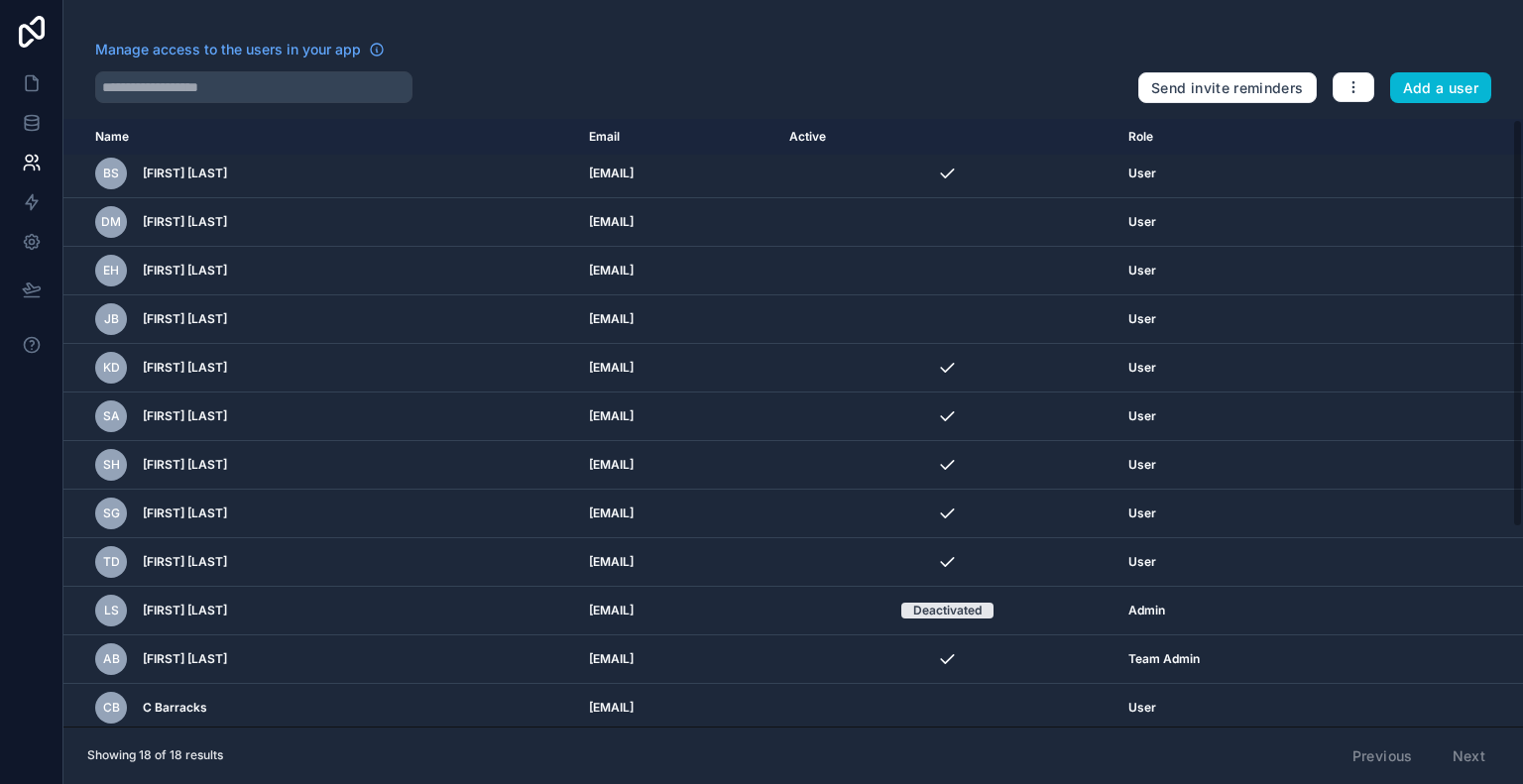 scroll, scrollTop: 0, scrollLeft: 0, axis: both 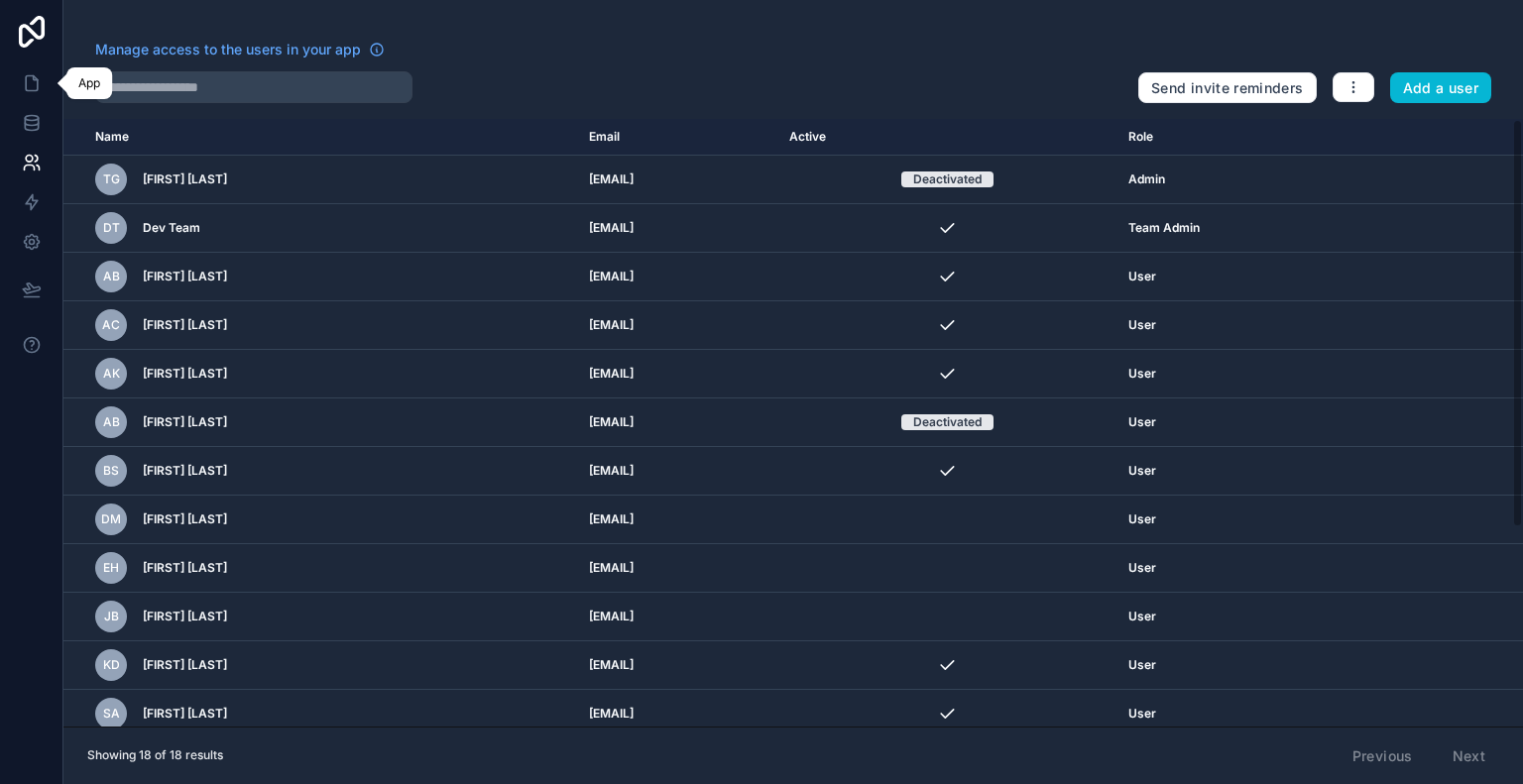 click 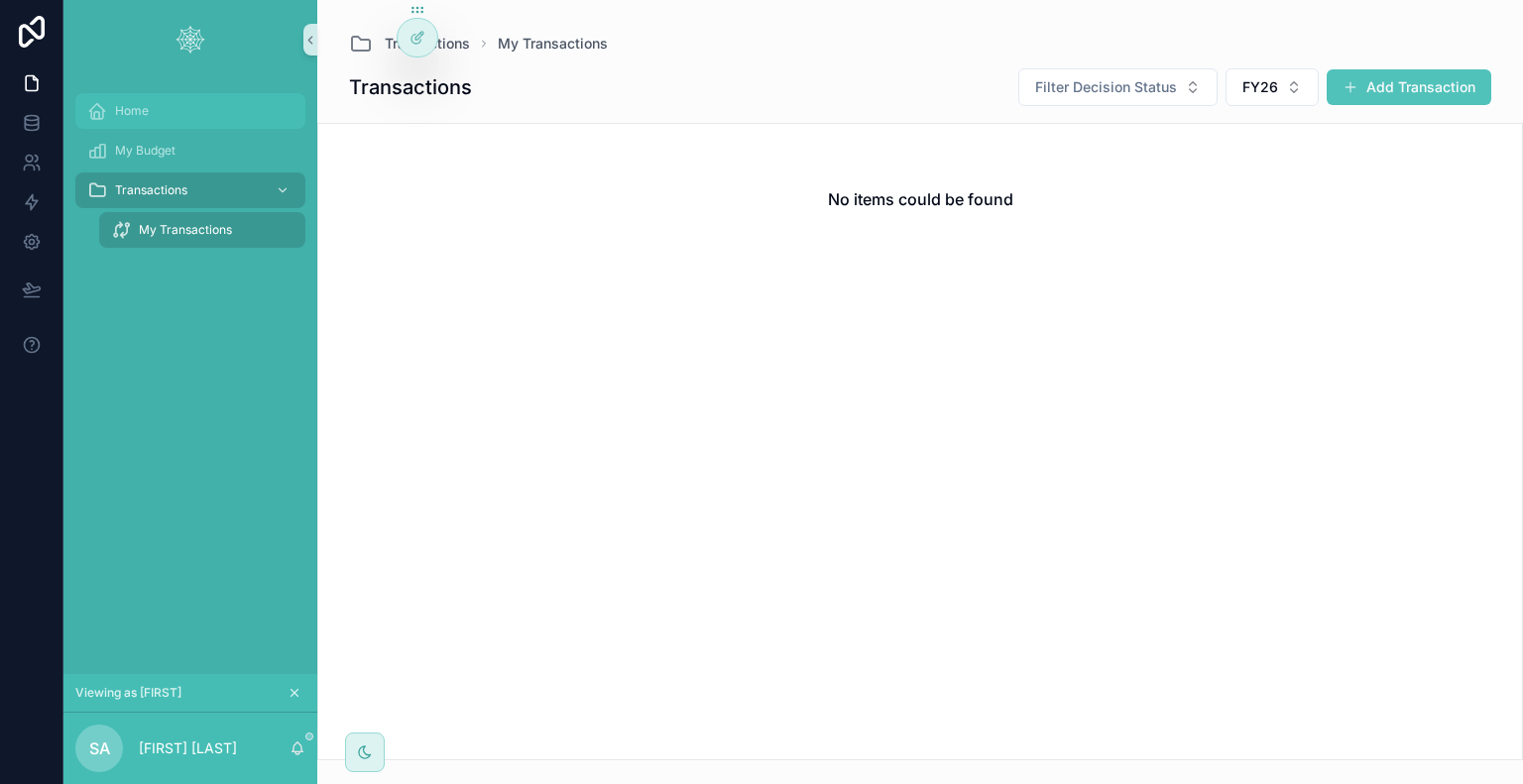 click on "Home" at bounding box center (190, 111) 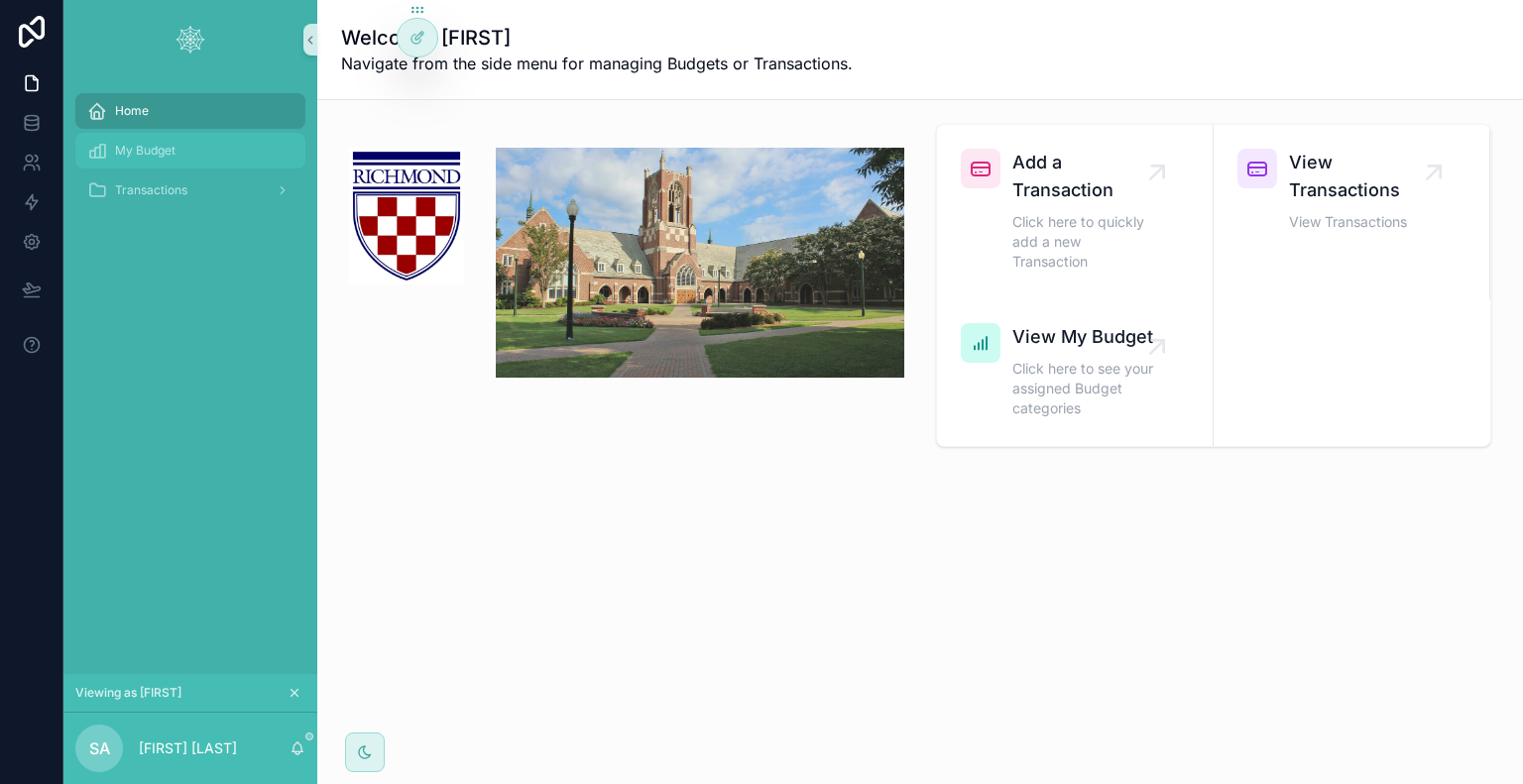 click on "My Budget" at bounding box center (145, 151) 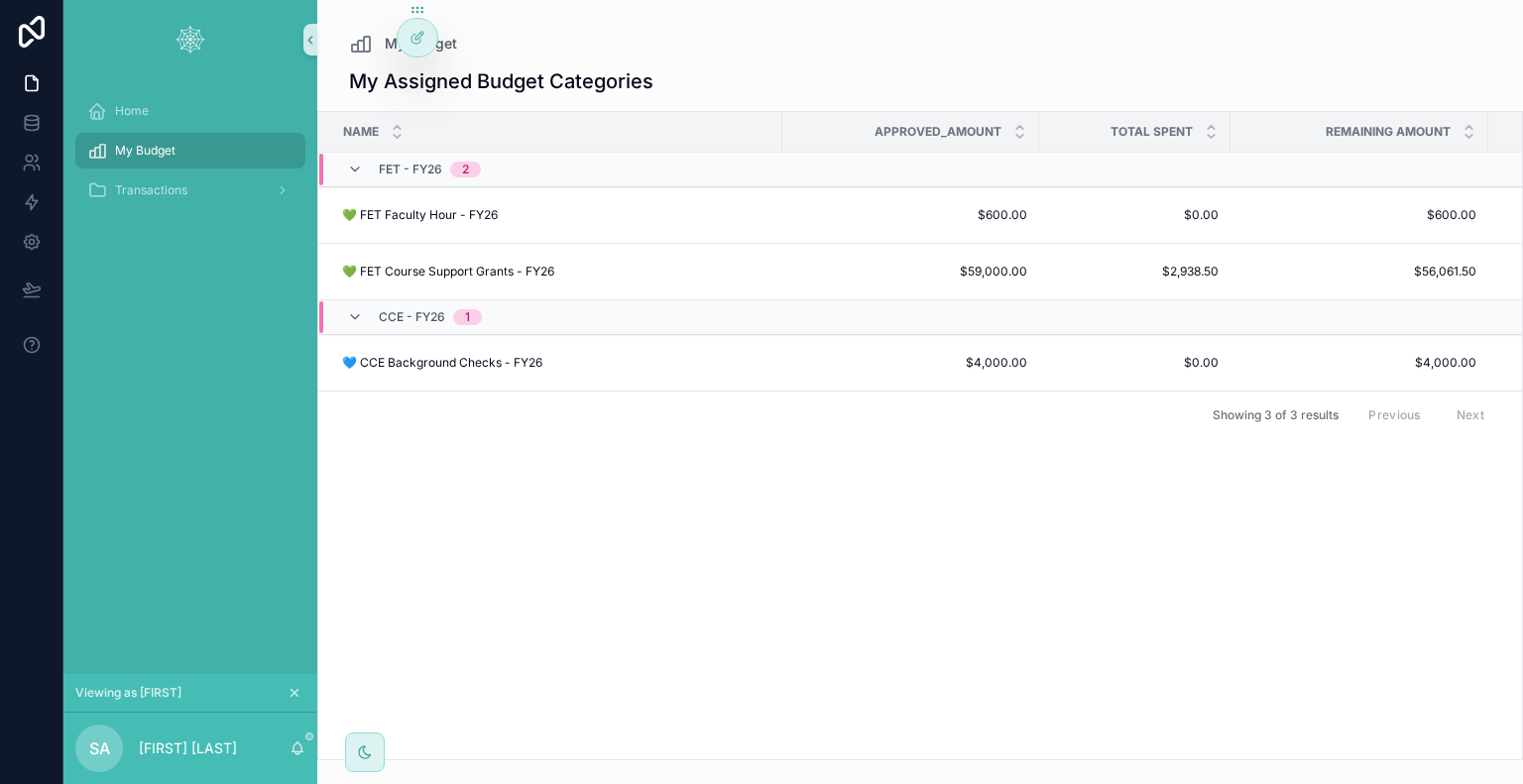 click on "💚 FET Course Support Grants - FY26" at bounding box center (448, 272) 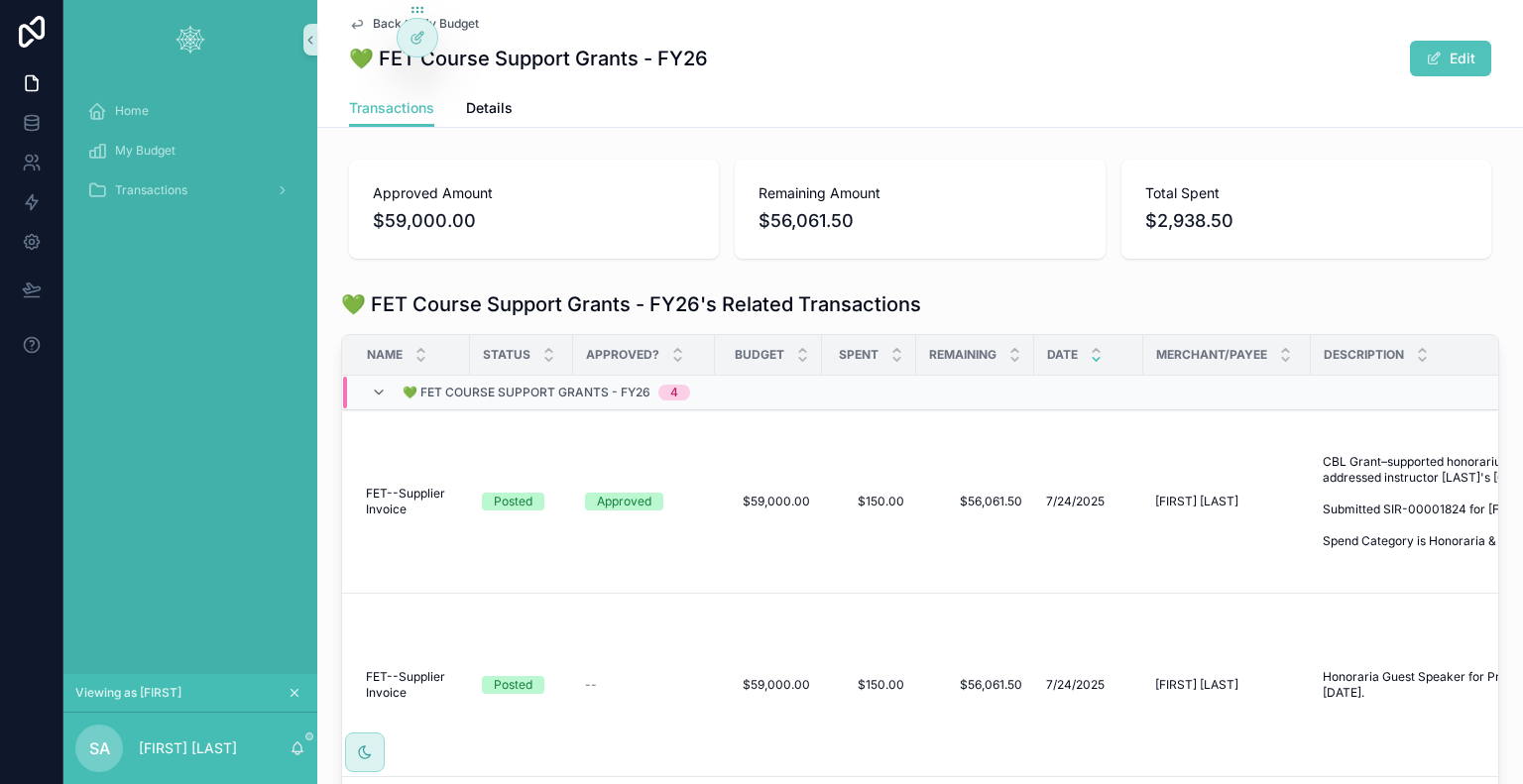 scroll, scrollTop: 192, scrollLeft: 0, axis: vertical 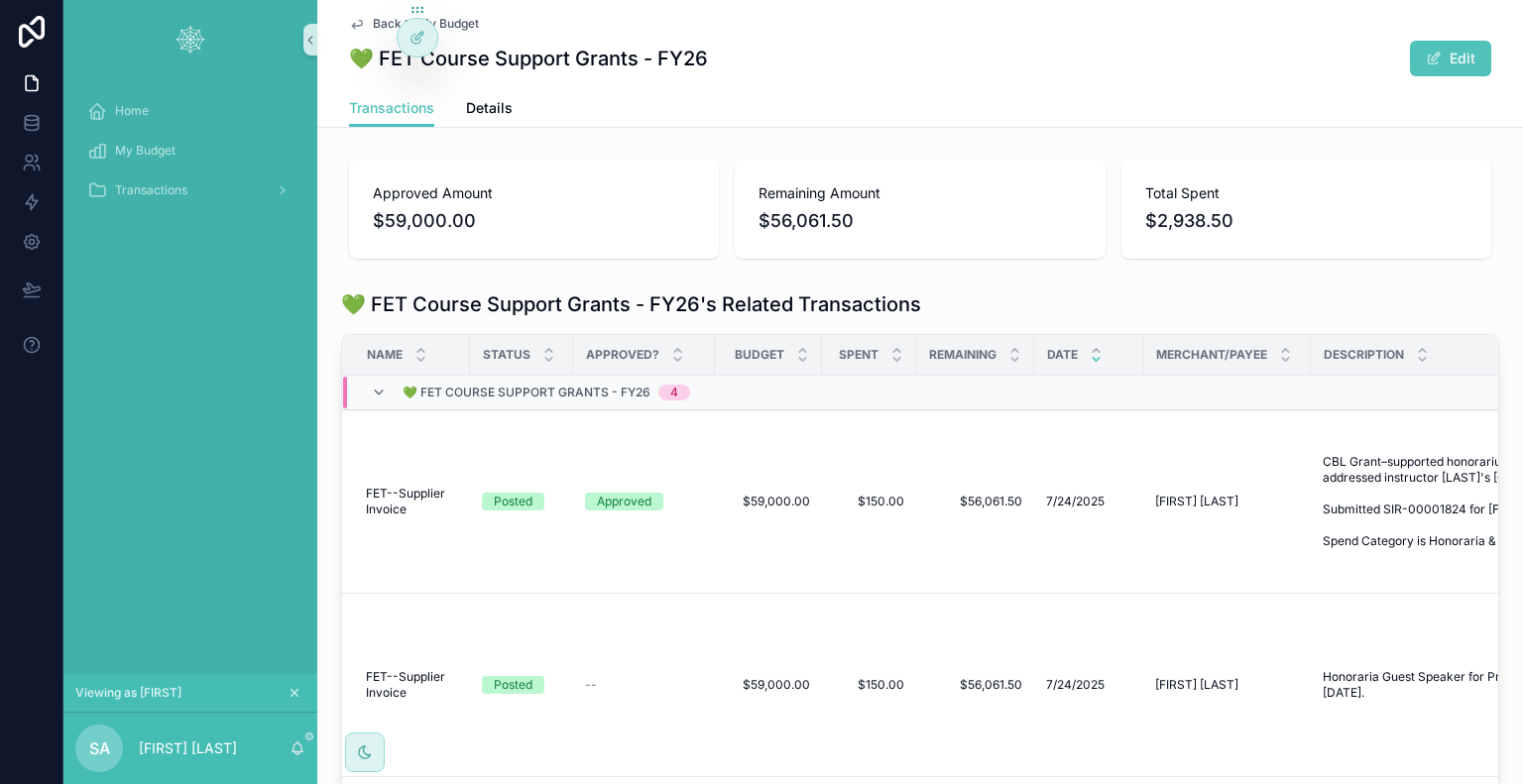 click at bounding box center (1434, 58) 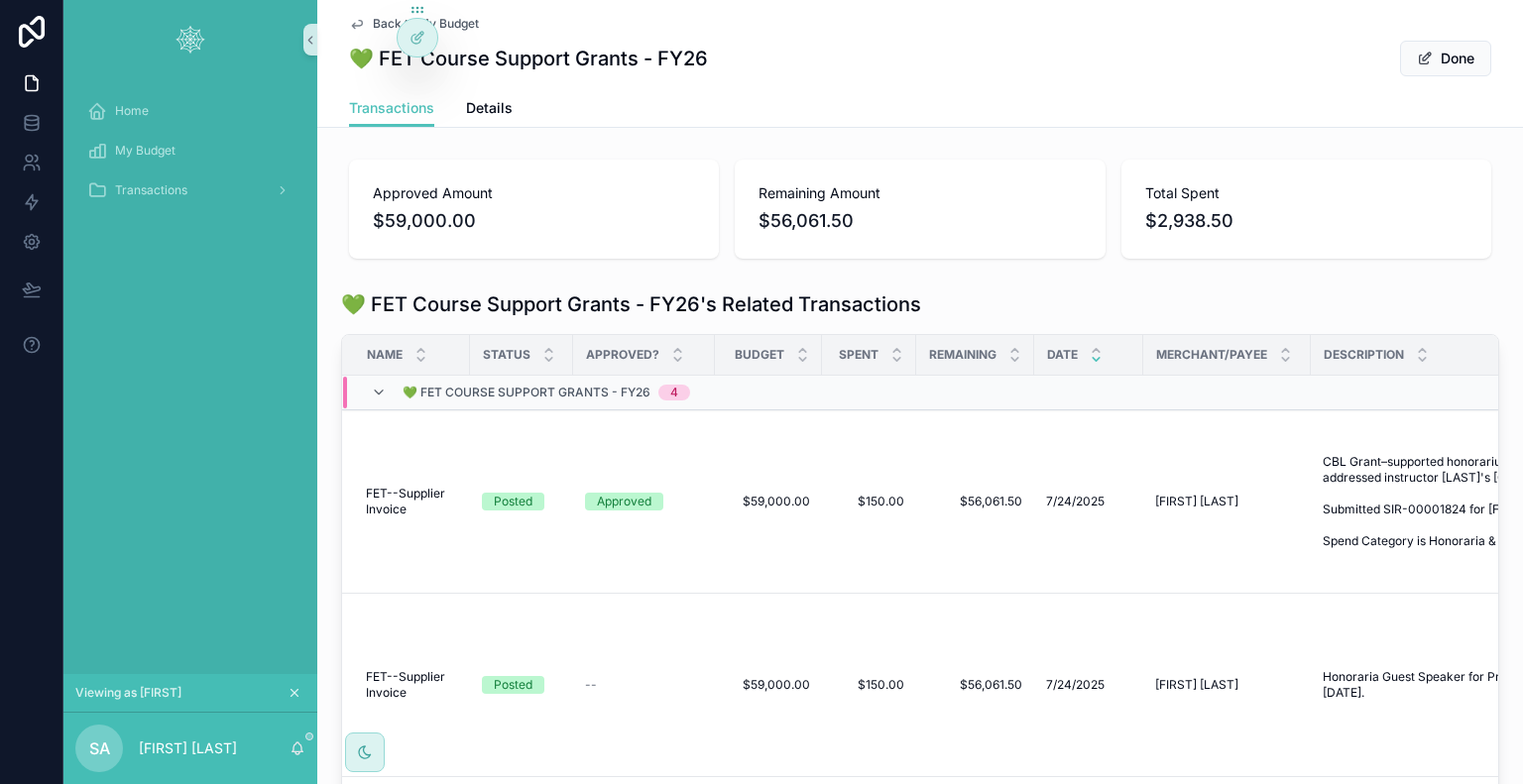 scroll, scrollTop: 192, scrollLeft: 0, axis: vertical 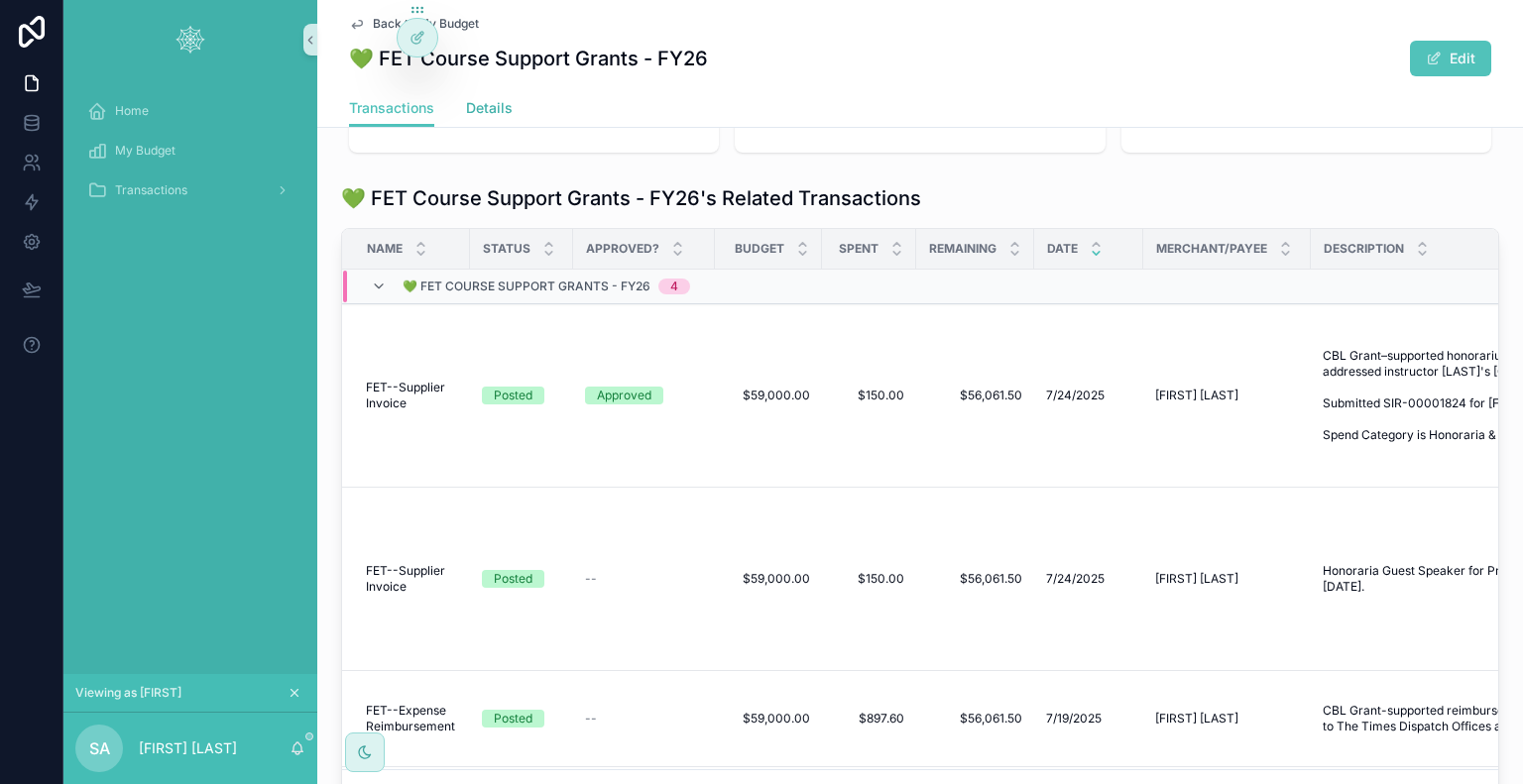 click on "Details" at bounding box center (489, 110) 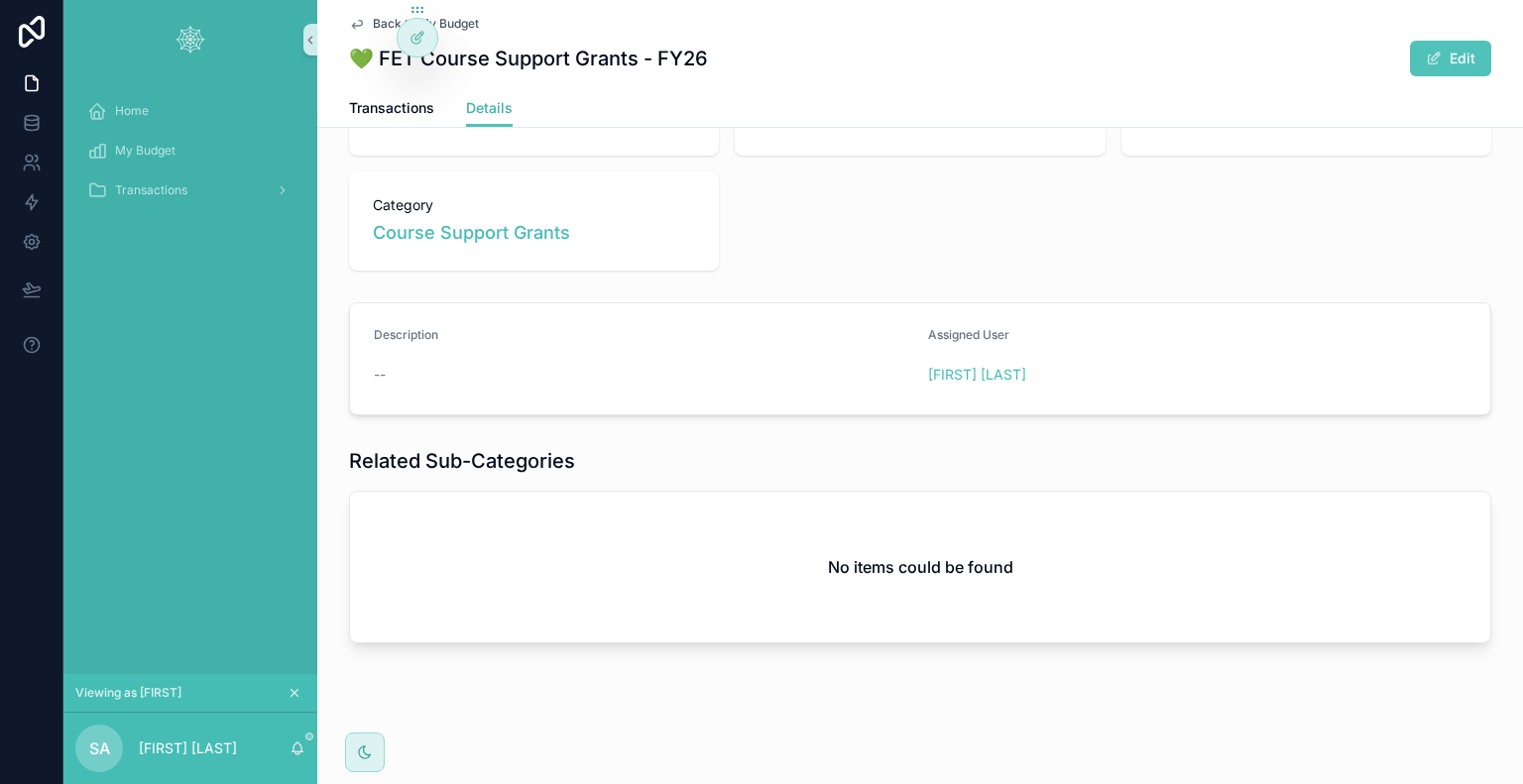scroll, scrollTop: 0, scrollLeft: 0, axis: both 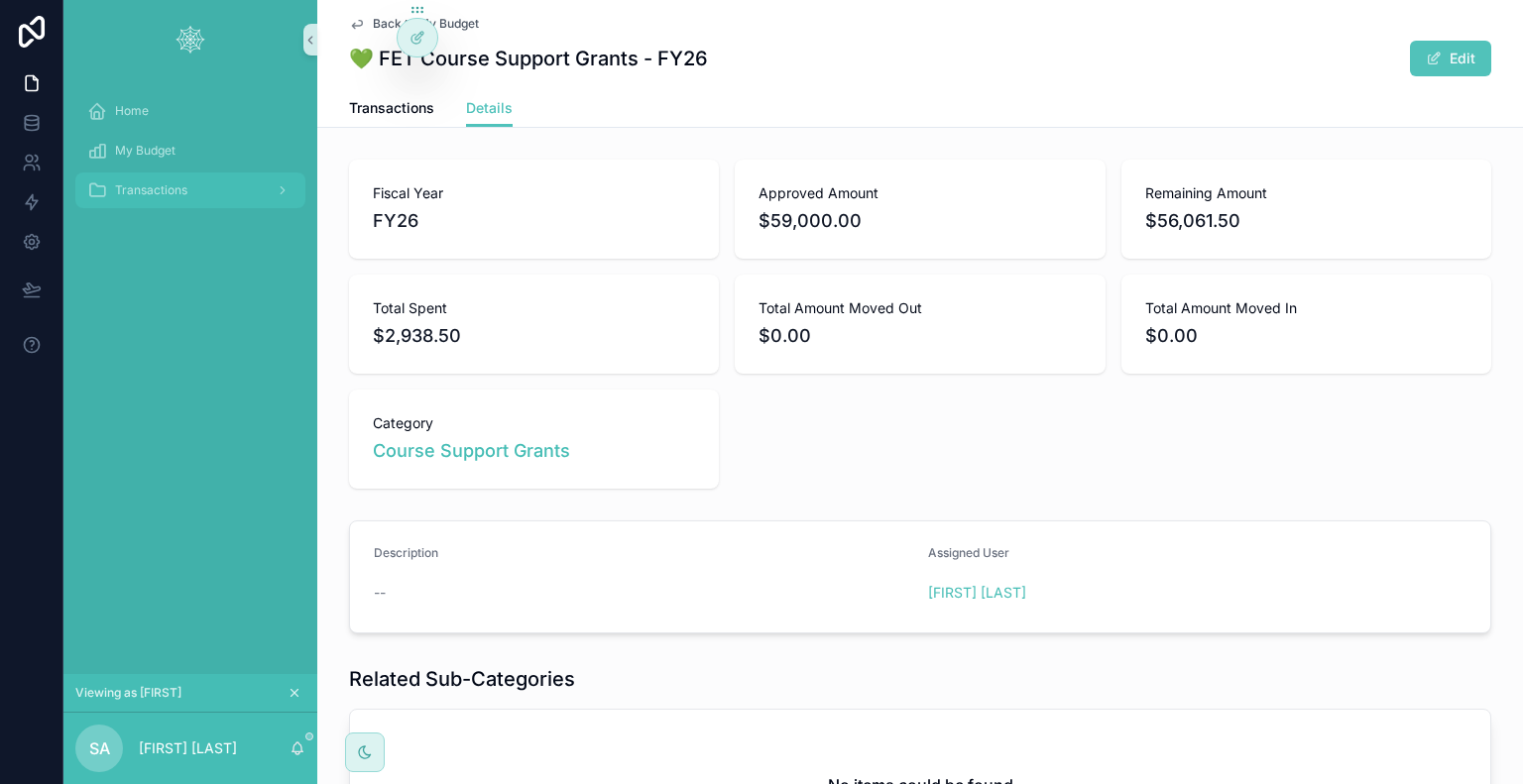 click on "Transactions" at bounding box center [151, 190] 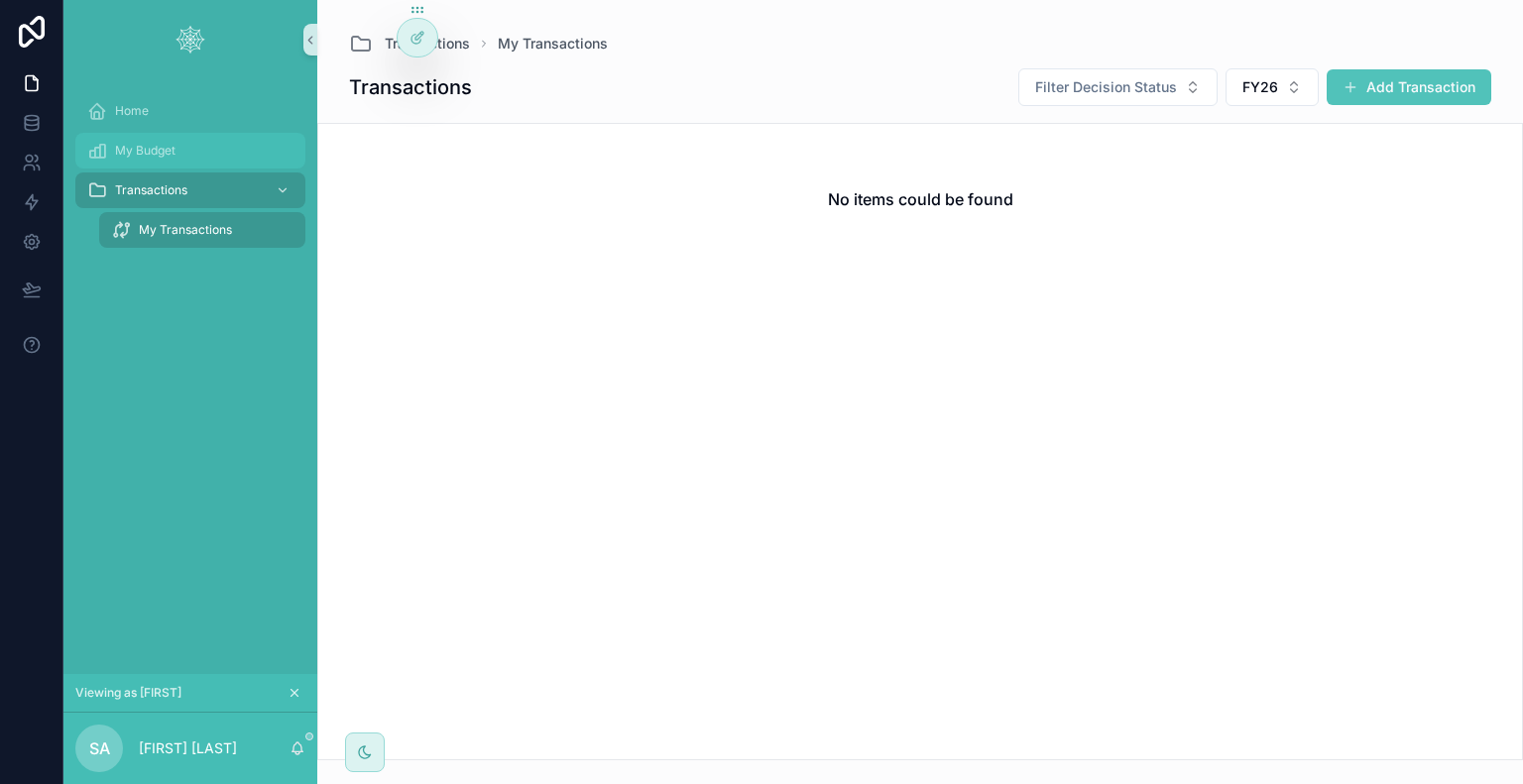 click on "My Budget" at bounding box center [190, 151] 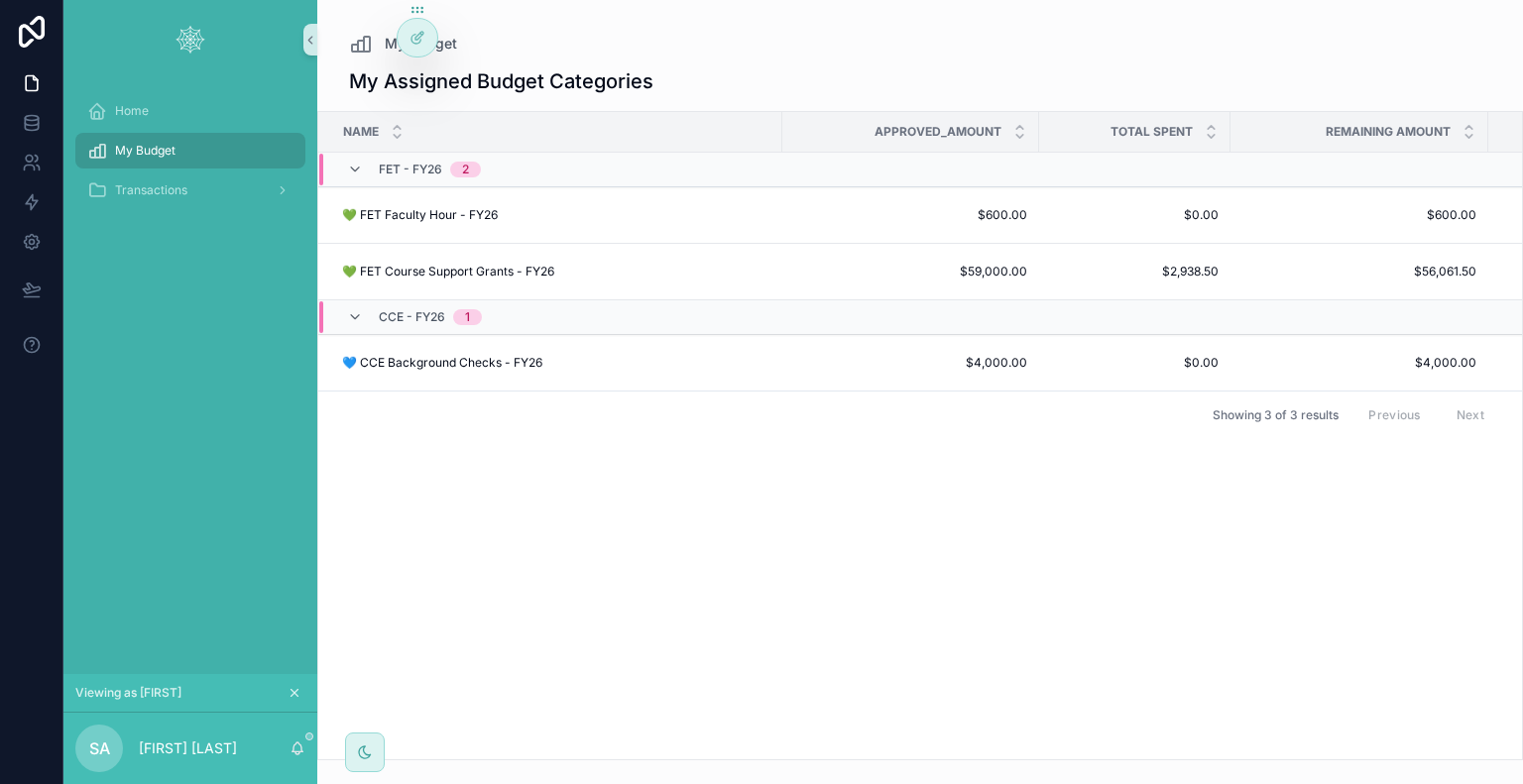 click on "💚 FET Course Support Grants - FY26 💚 FET Course Support Grants - FY26" at bounding box center [556, 272] 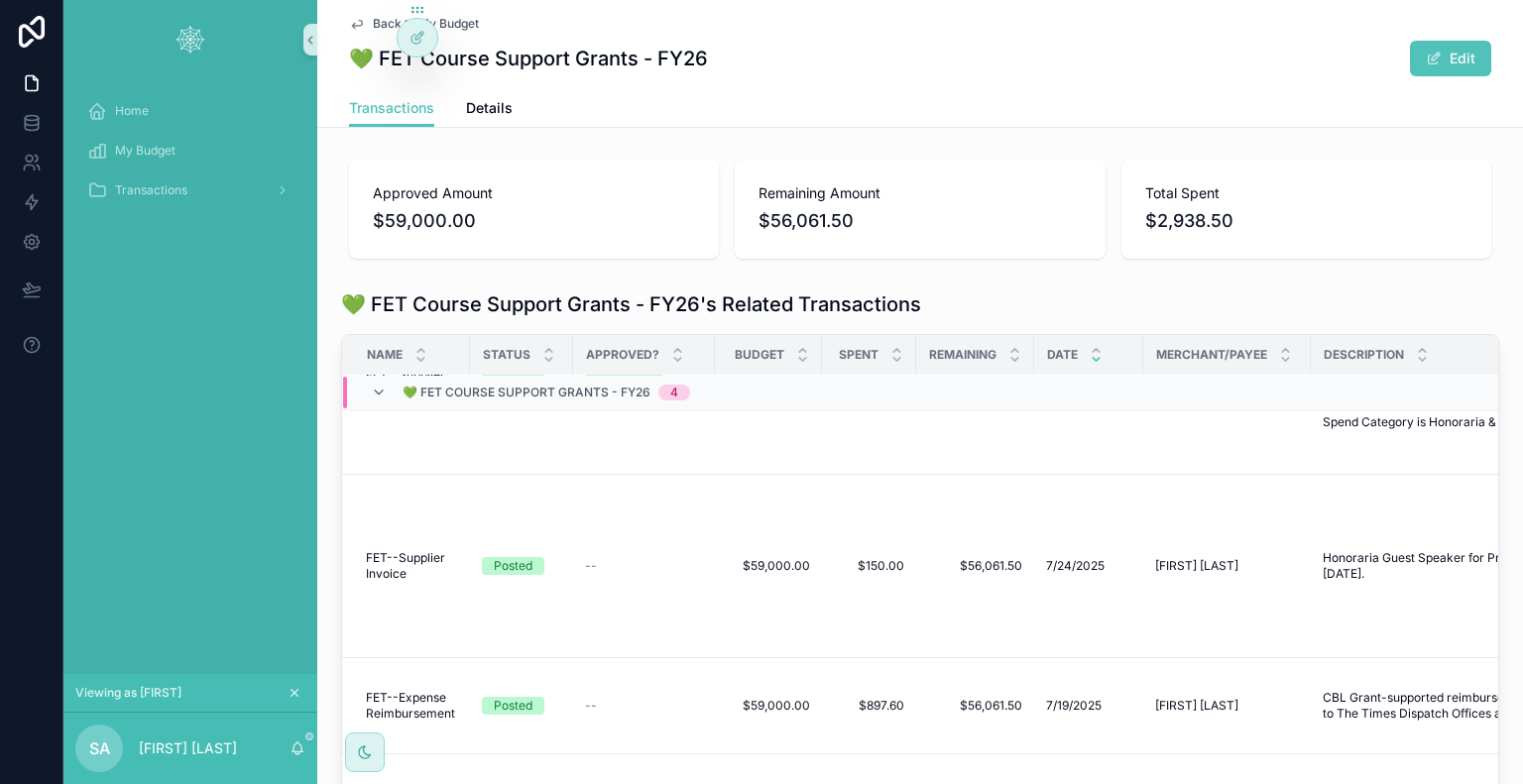 scroll, scrollTop: 0, scrollLeft: 0, axis: both 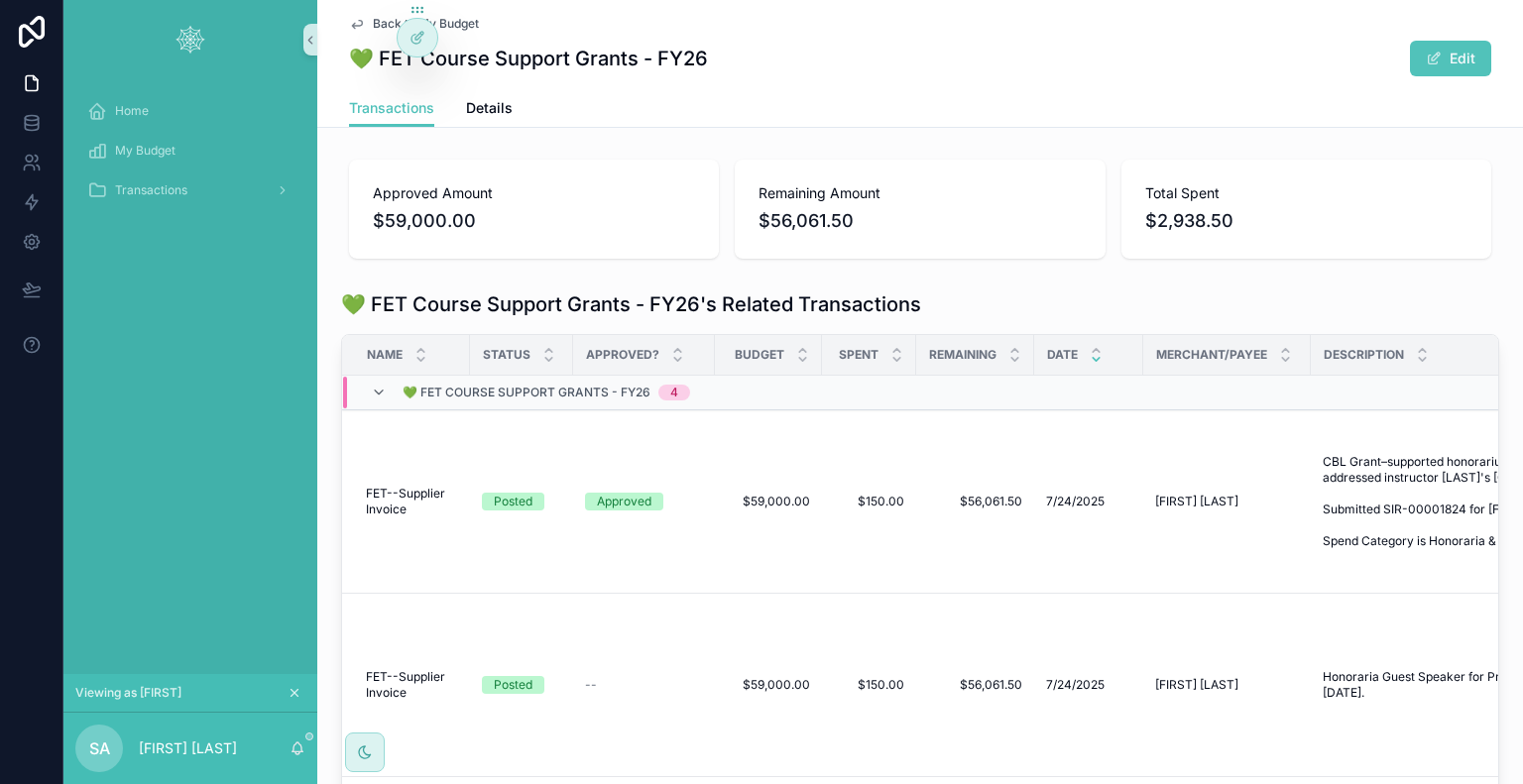 click 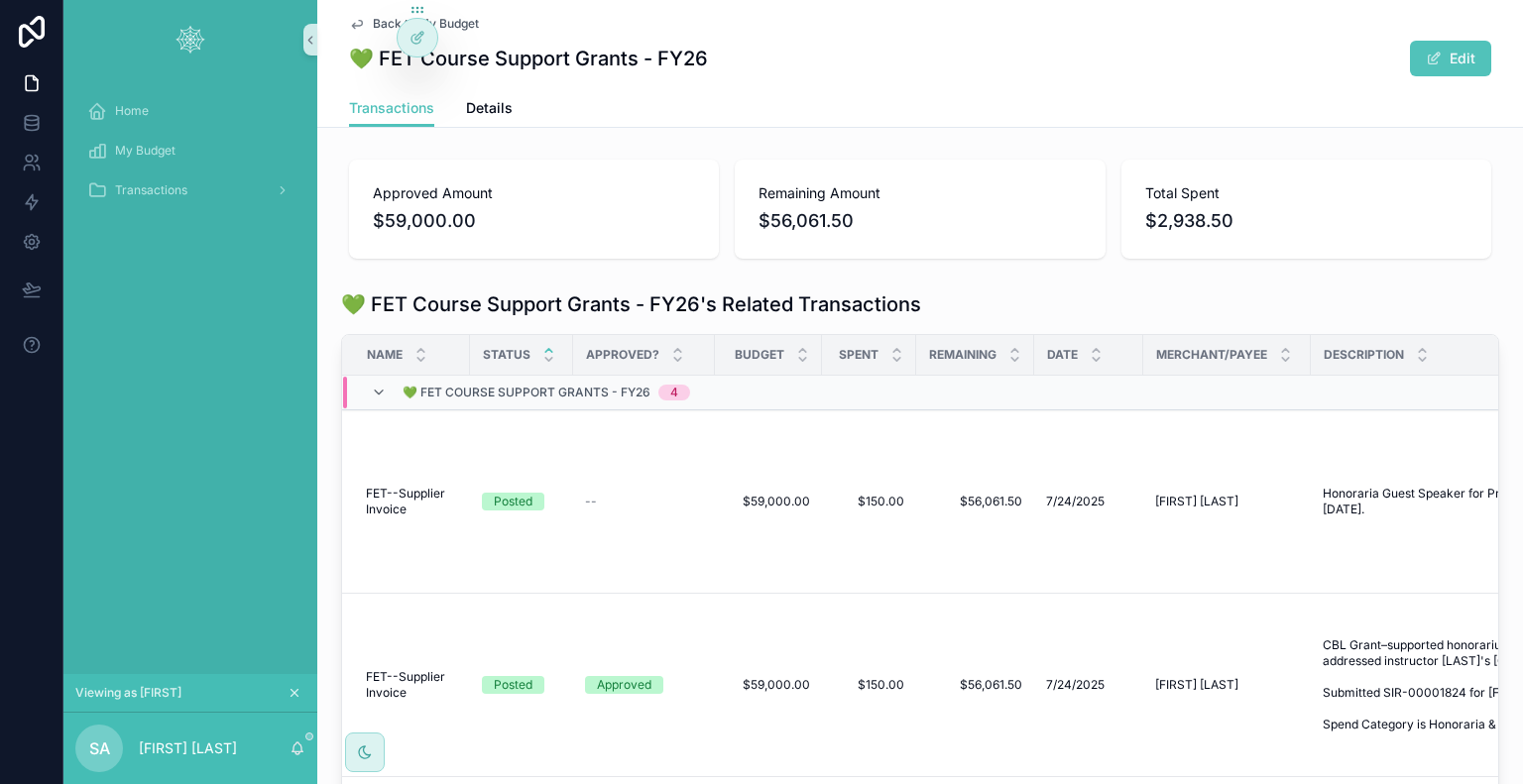 click 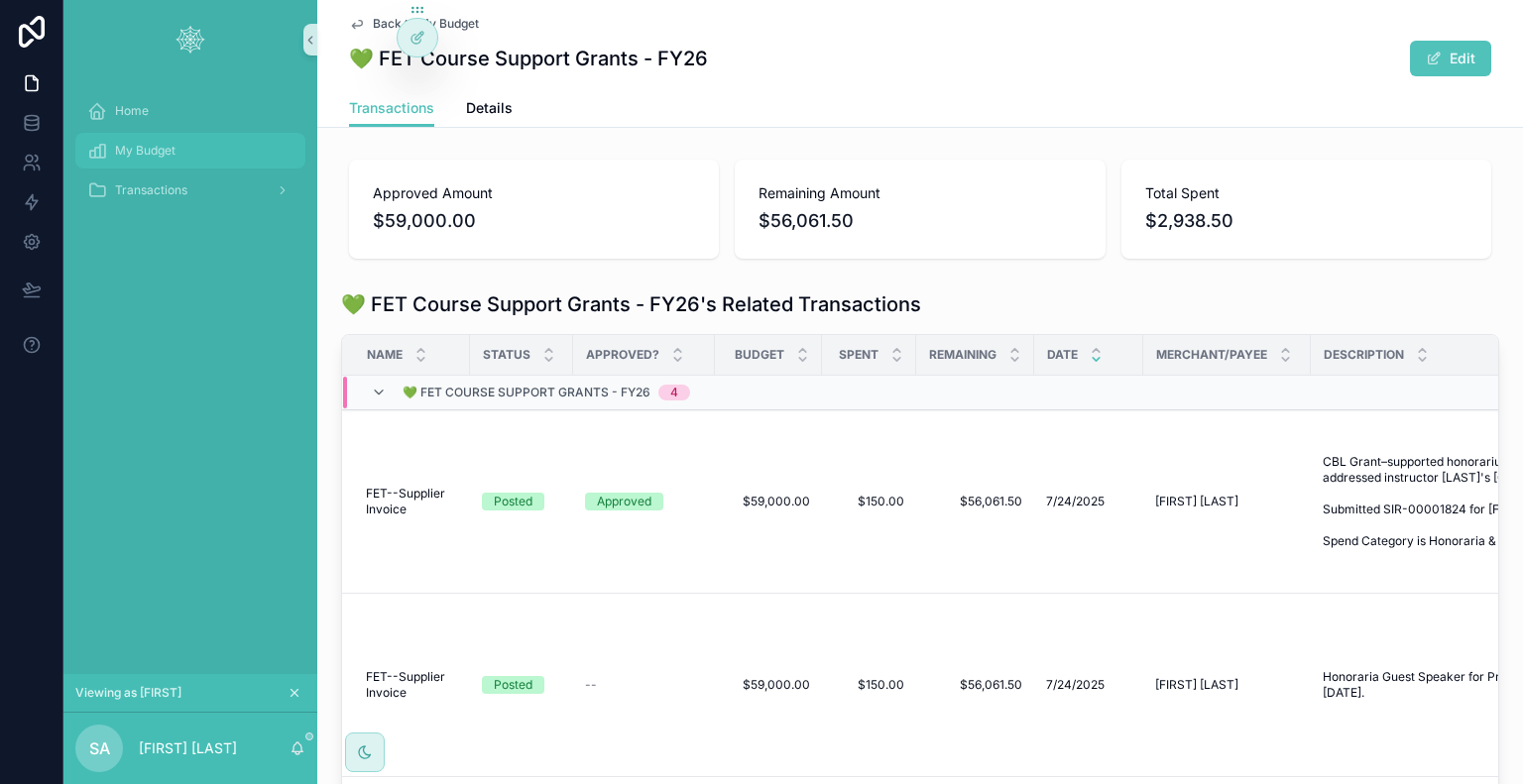 click on "My Budget" at bounding box center [145, 151] 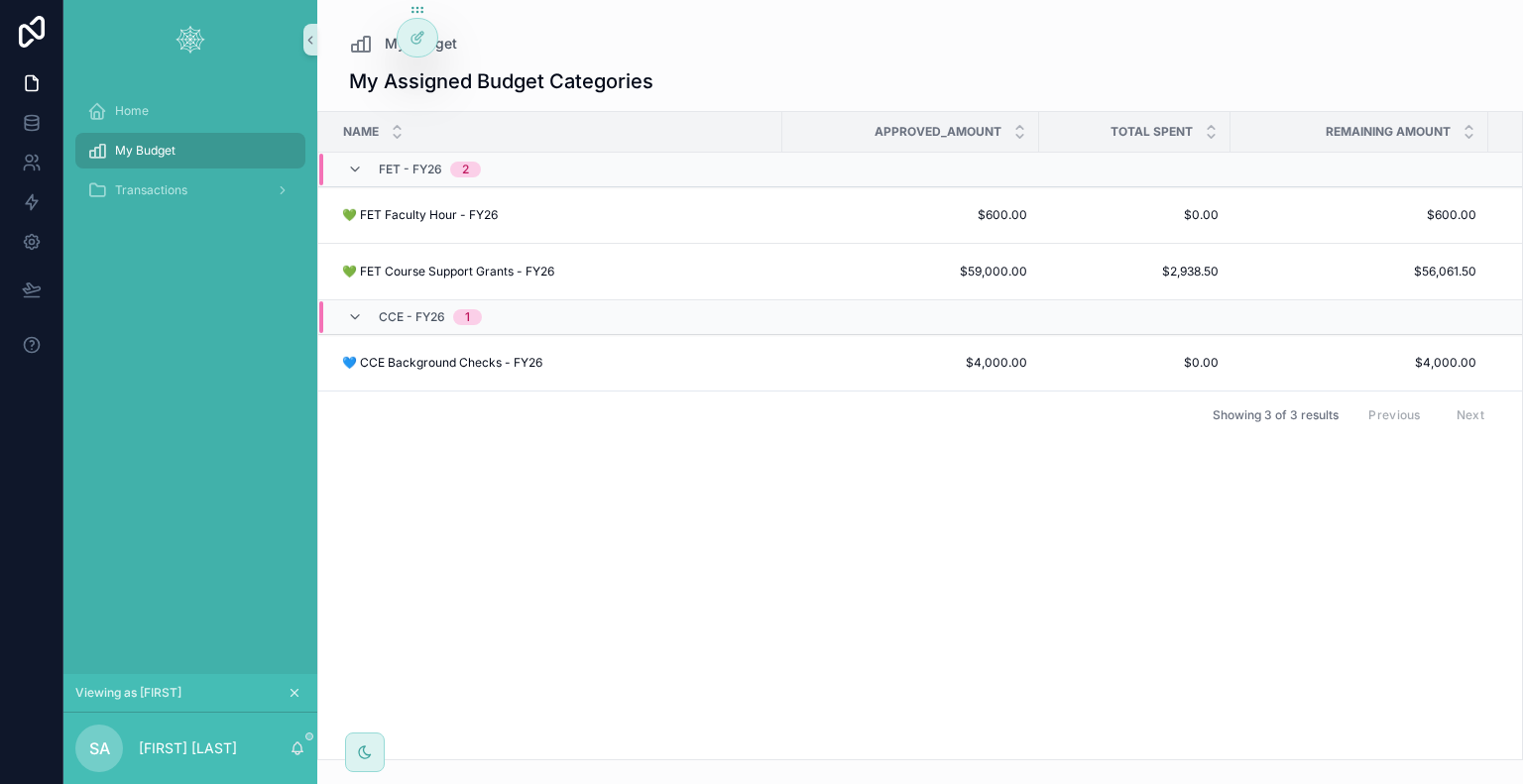 click on "💚 FET Course Support Grants - FY26 💚 FET Course Support Grants - FY26" at bounding box center (556, 272) 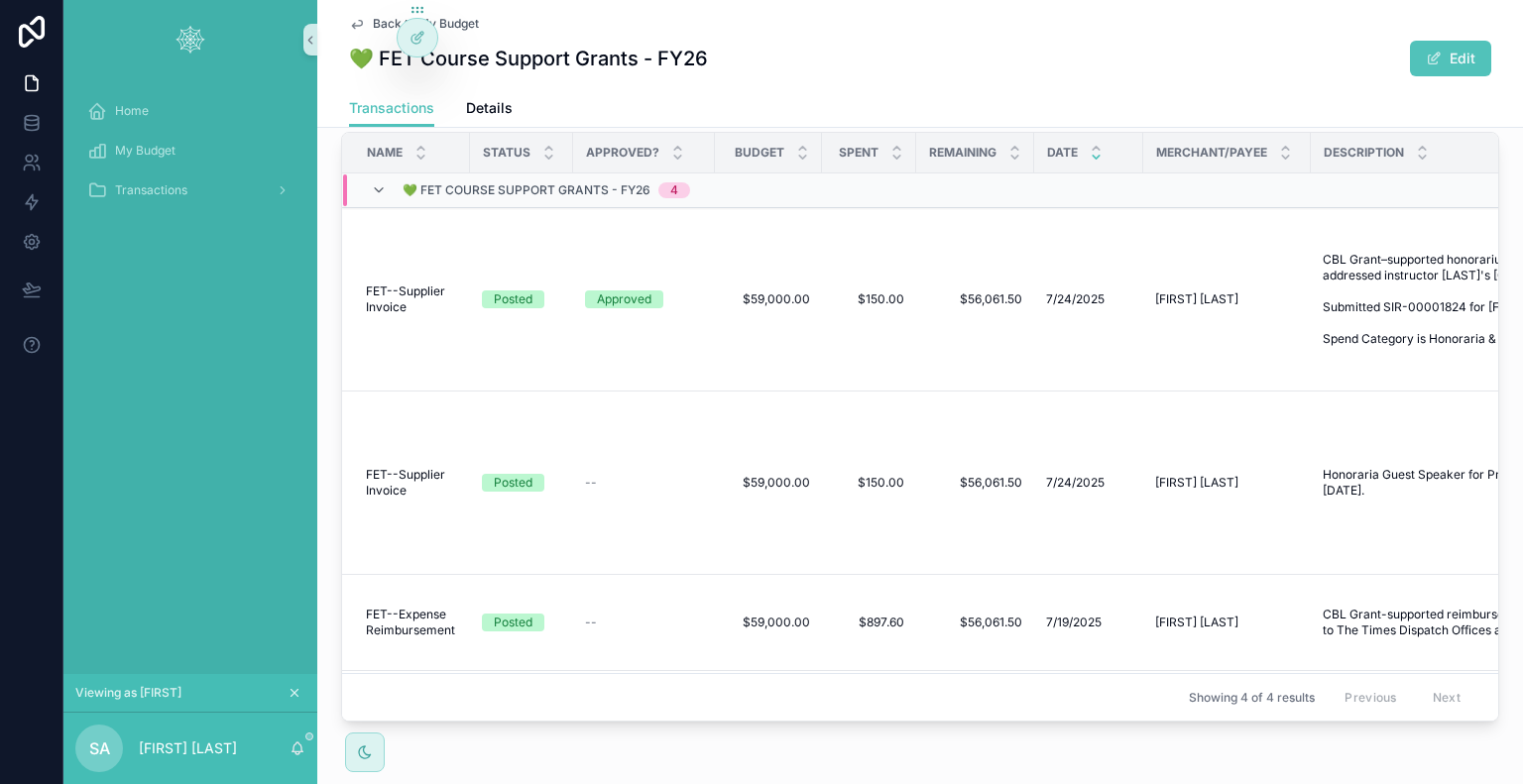 scroll, scrollTop: 208, scrollLeft: 0, axis: vertical 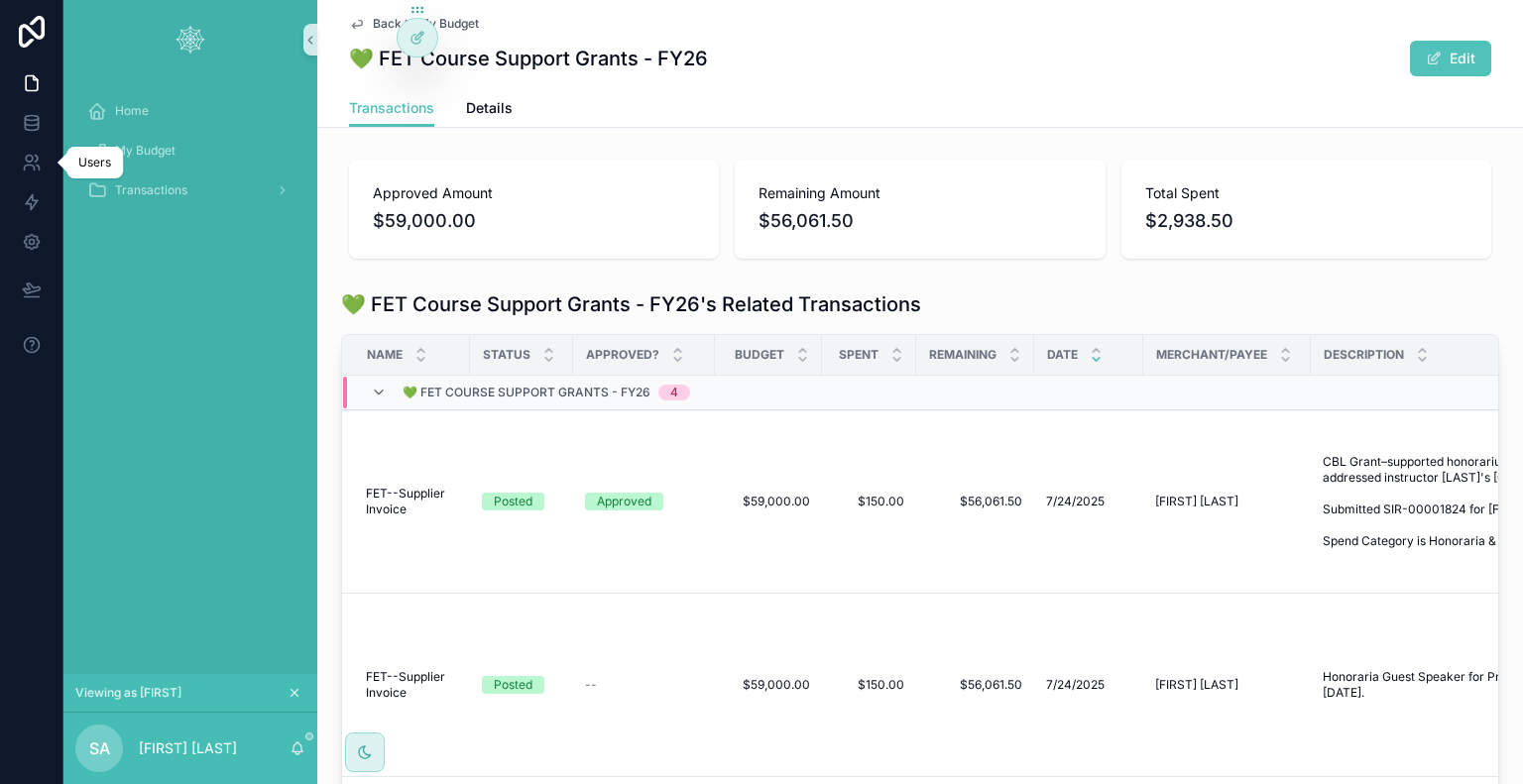 click 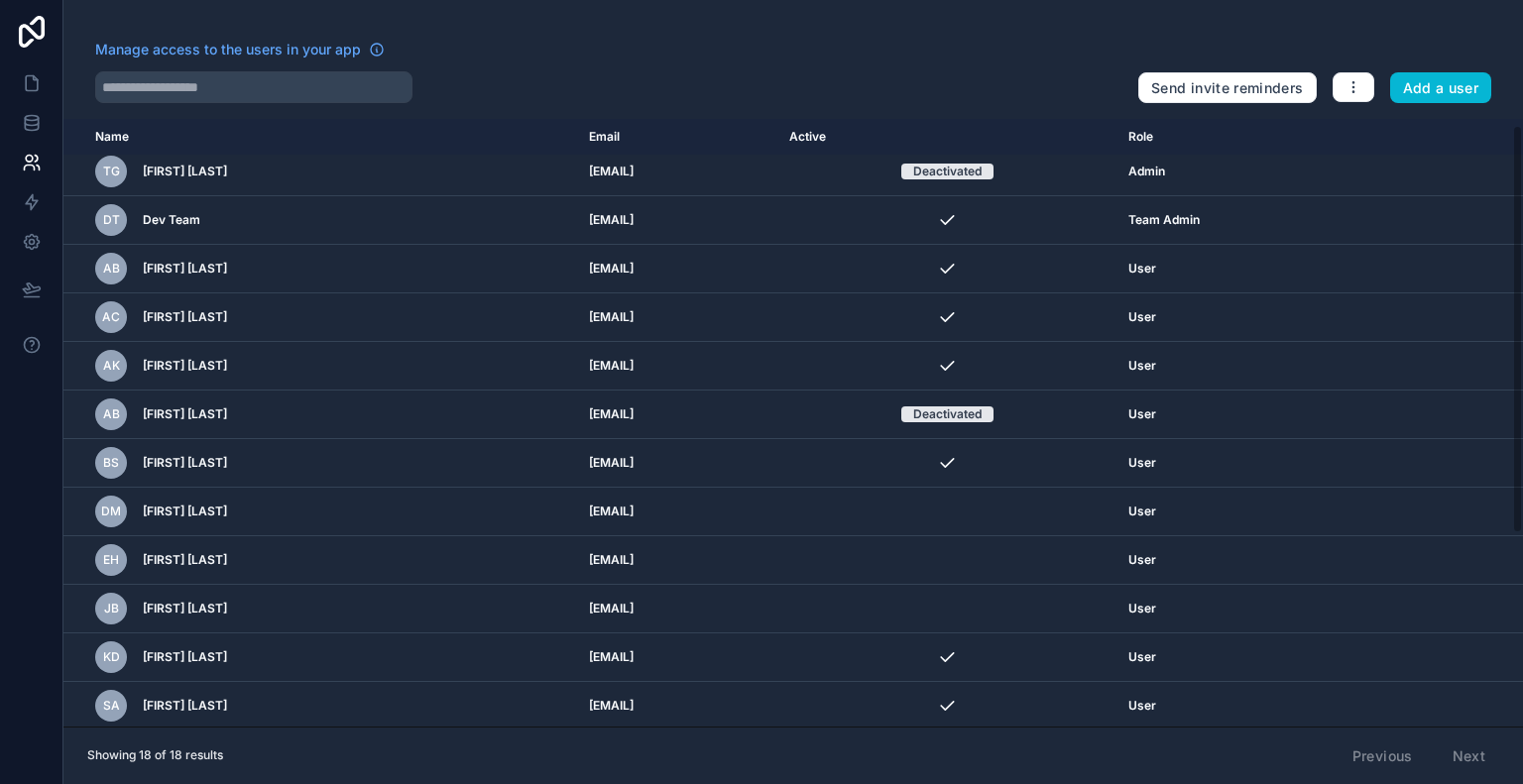 scroll, scrollTop: 10, scrollLeft: 0, axis: vertical 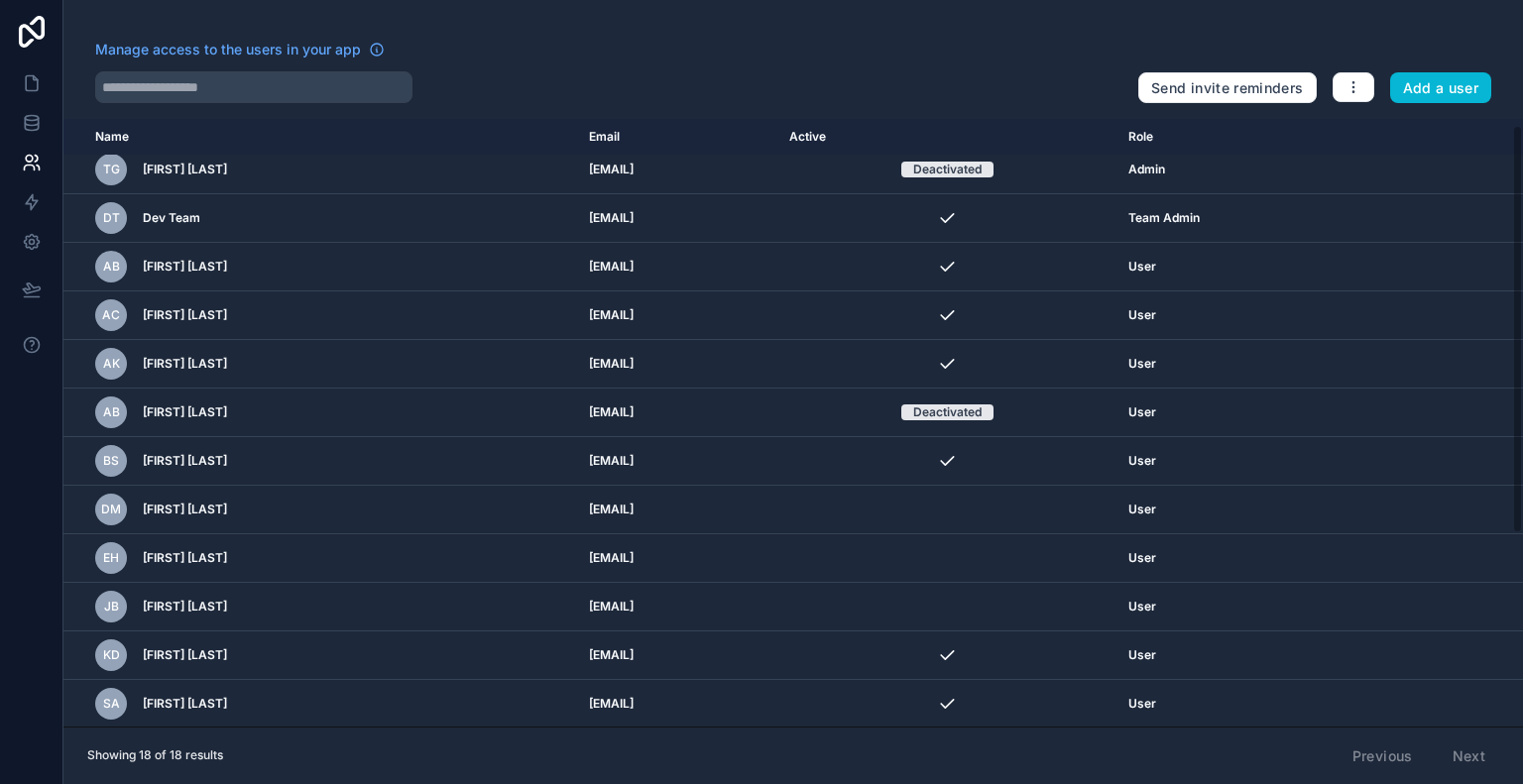 click 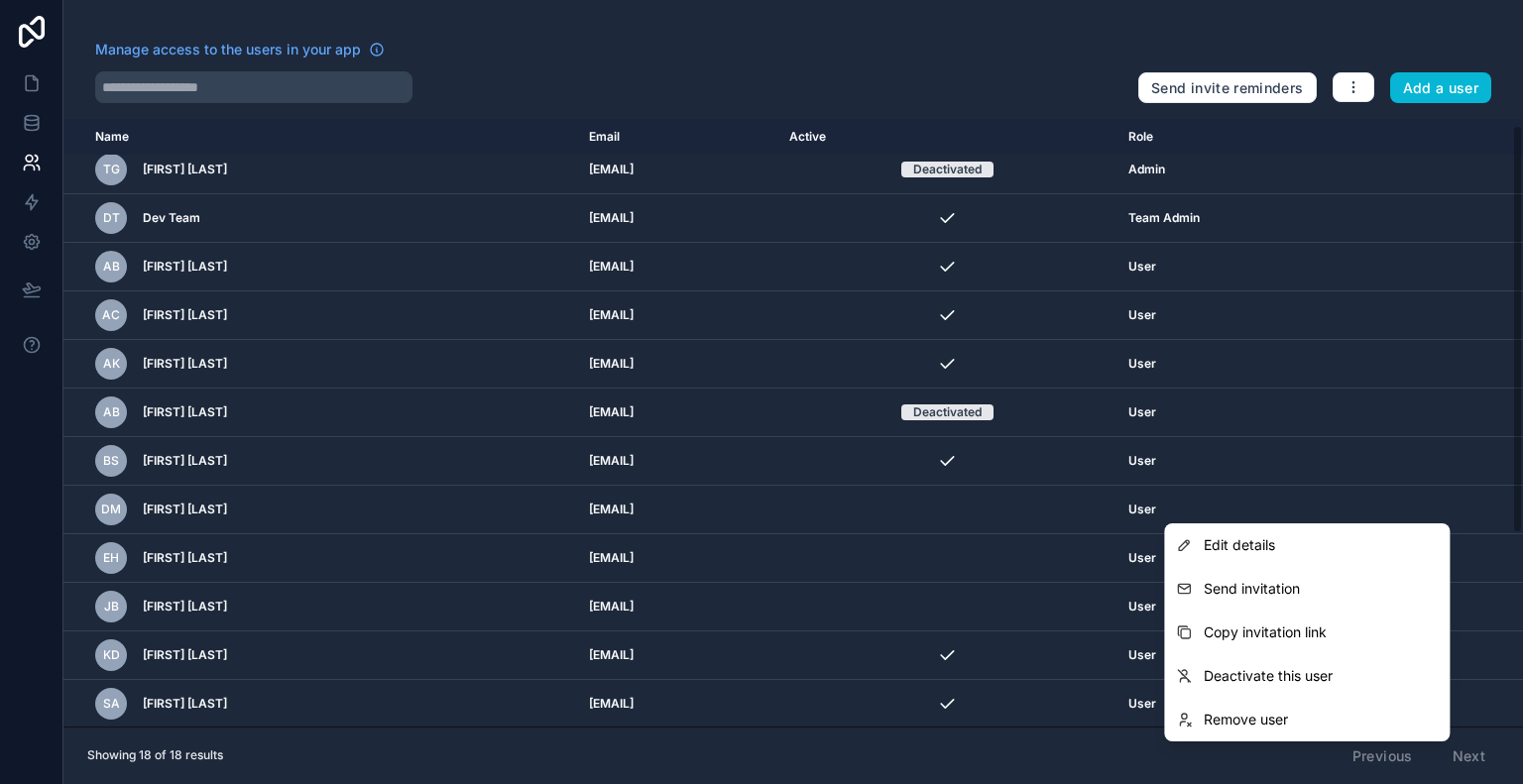 click on "Send invitation" at bounding box center [1251, 589] 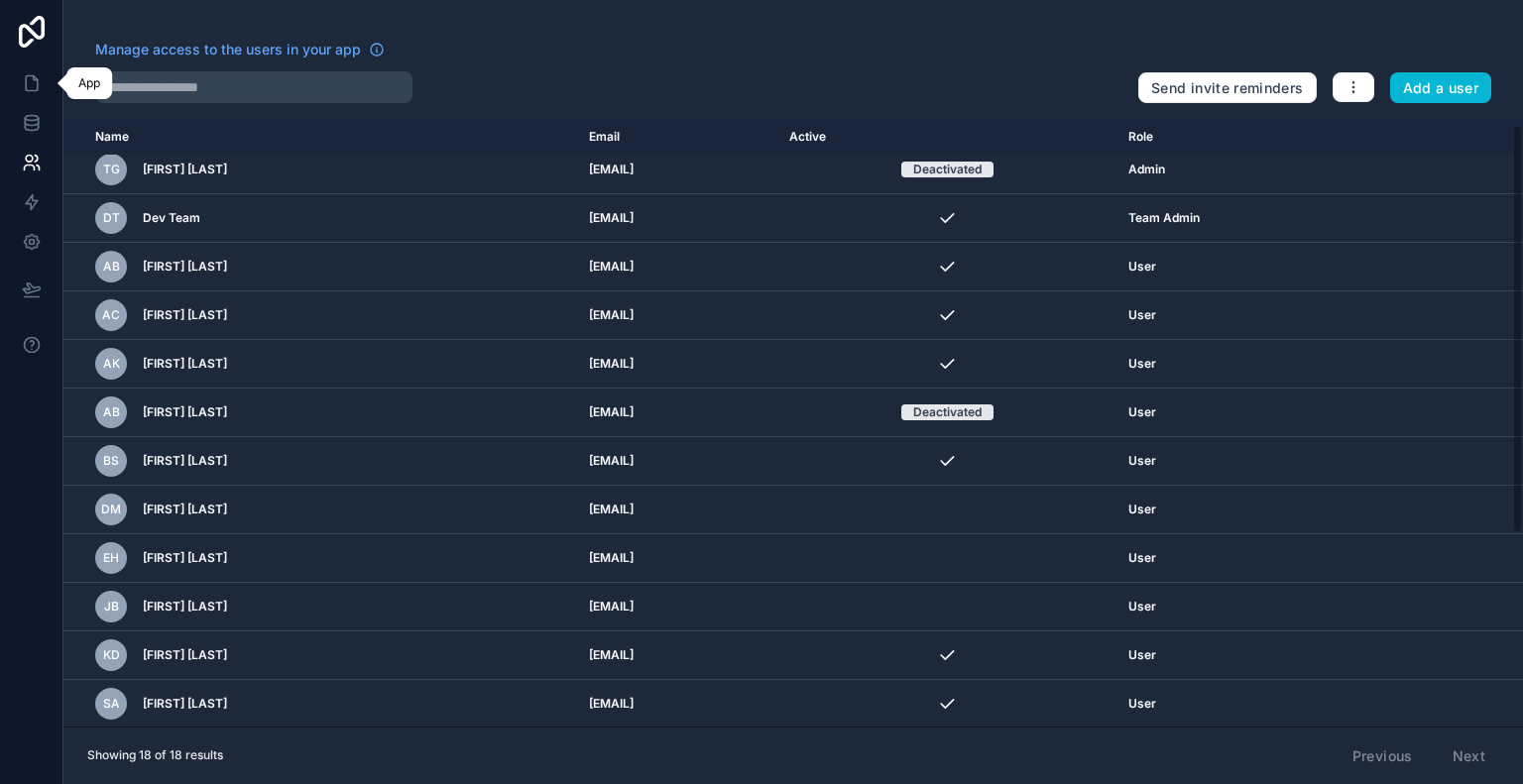 click 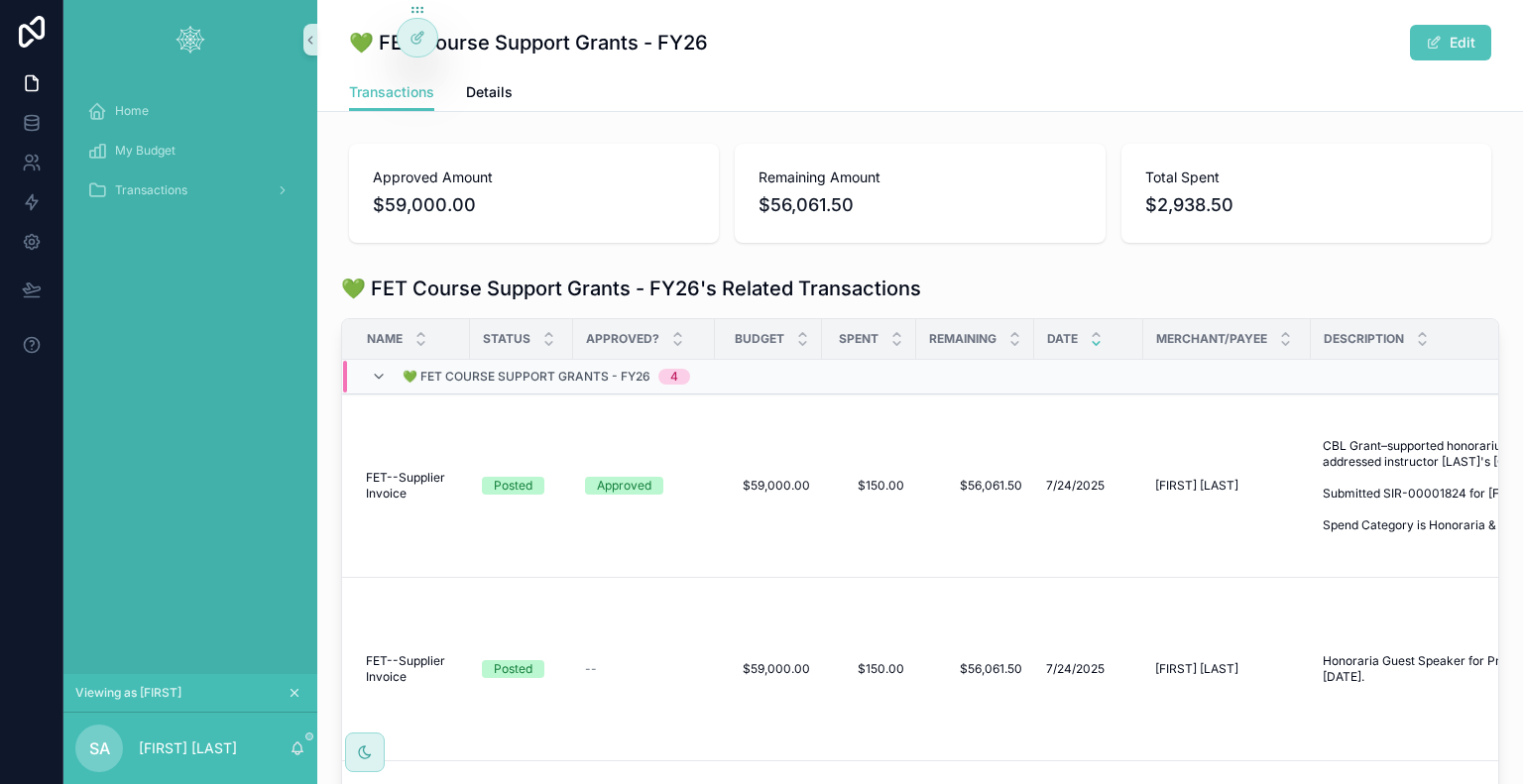 click 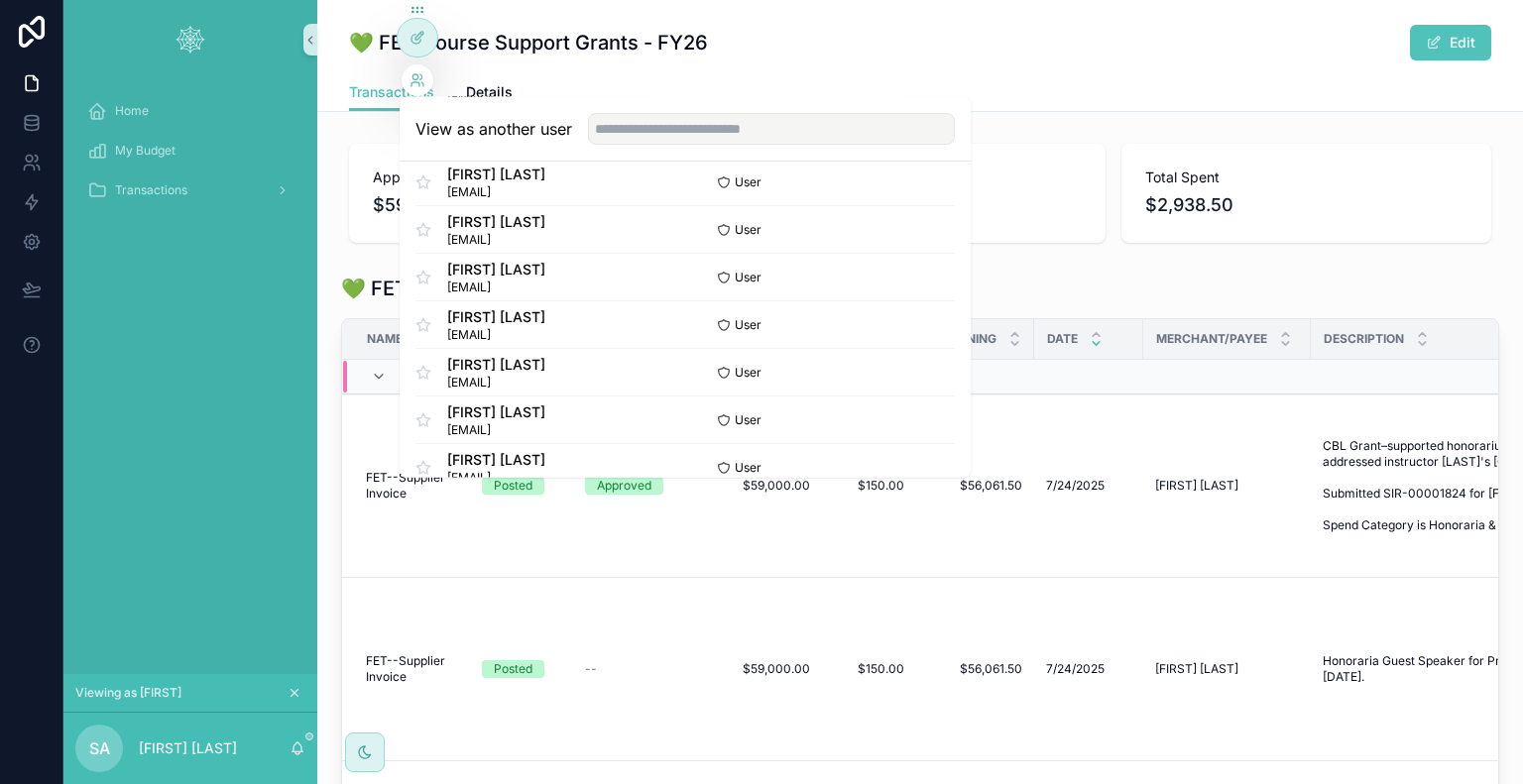 scroll, scrollTop: 309, scrollLeft: 0, axis: vertical 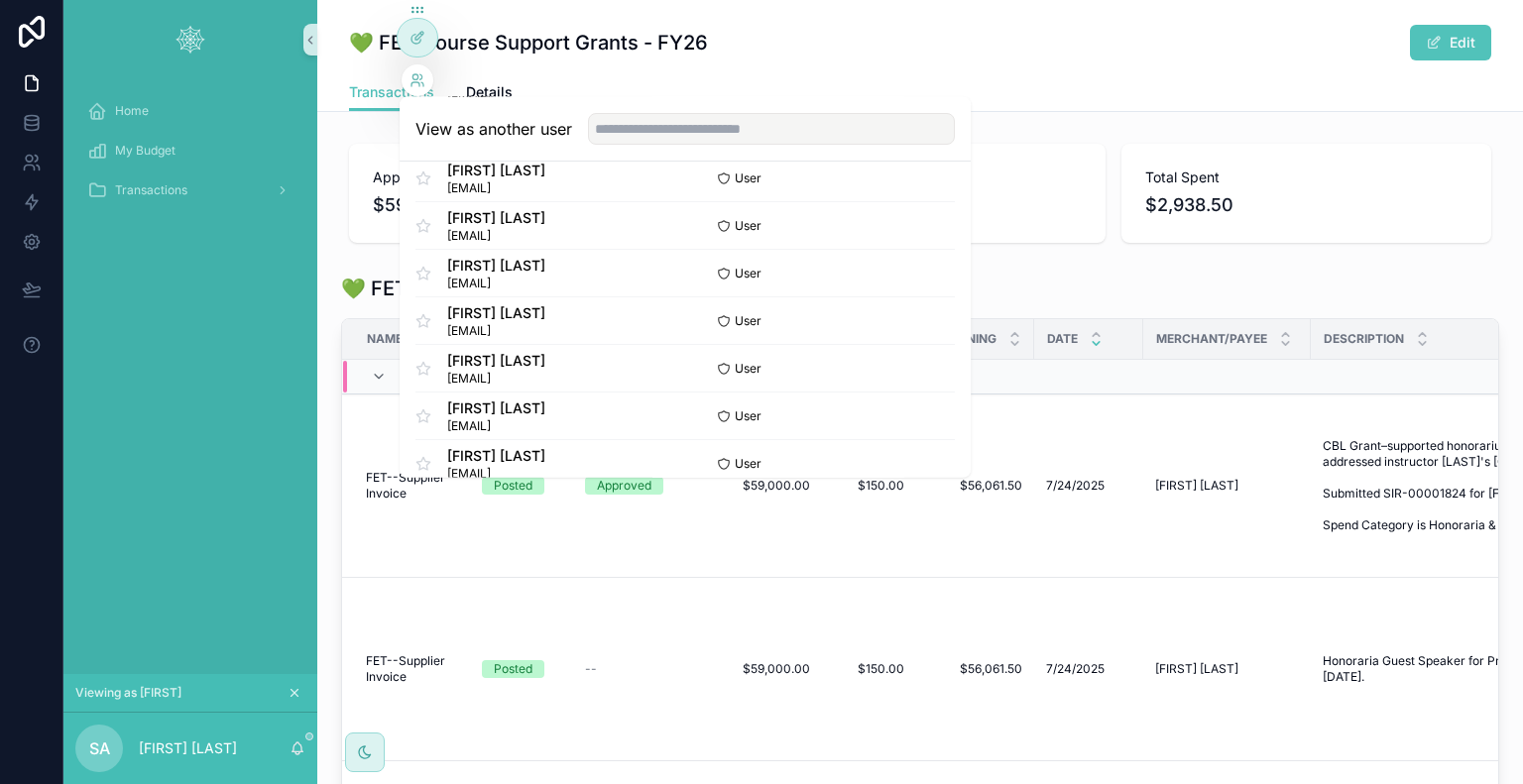 click on "Select" at bounding box center (0, 0) 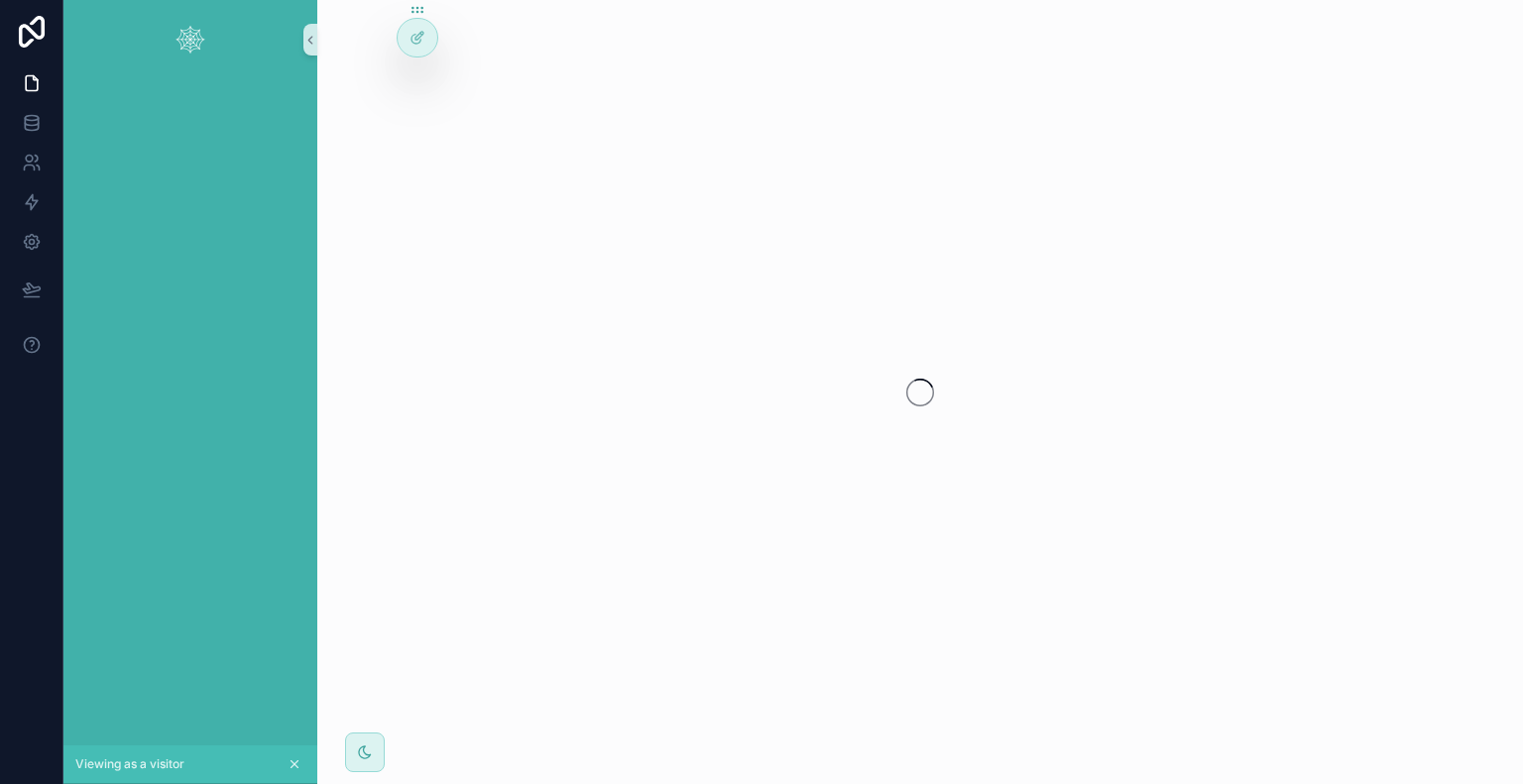 scroll, scrollTop: 0, scrollLeft: 0, axis: both 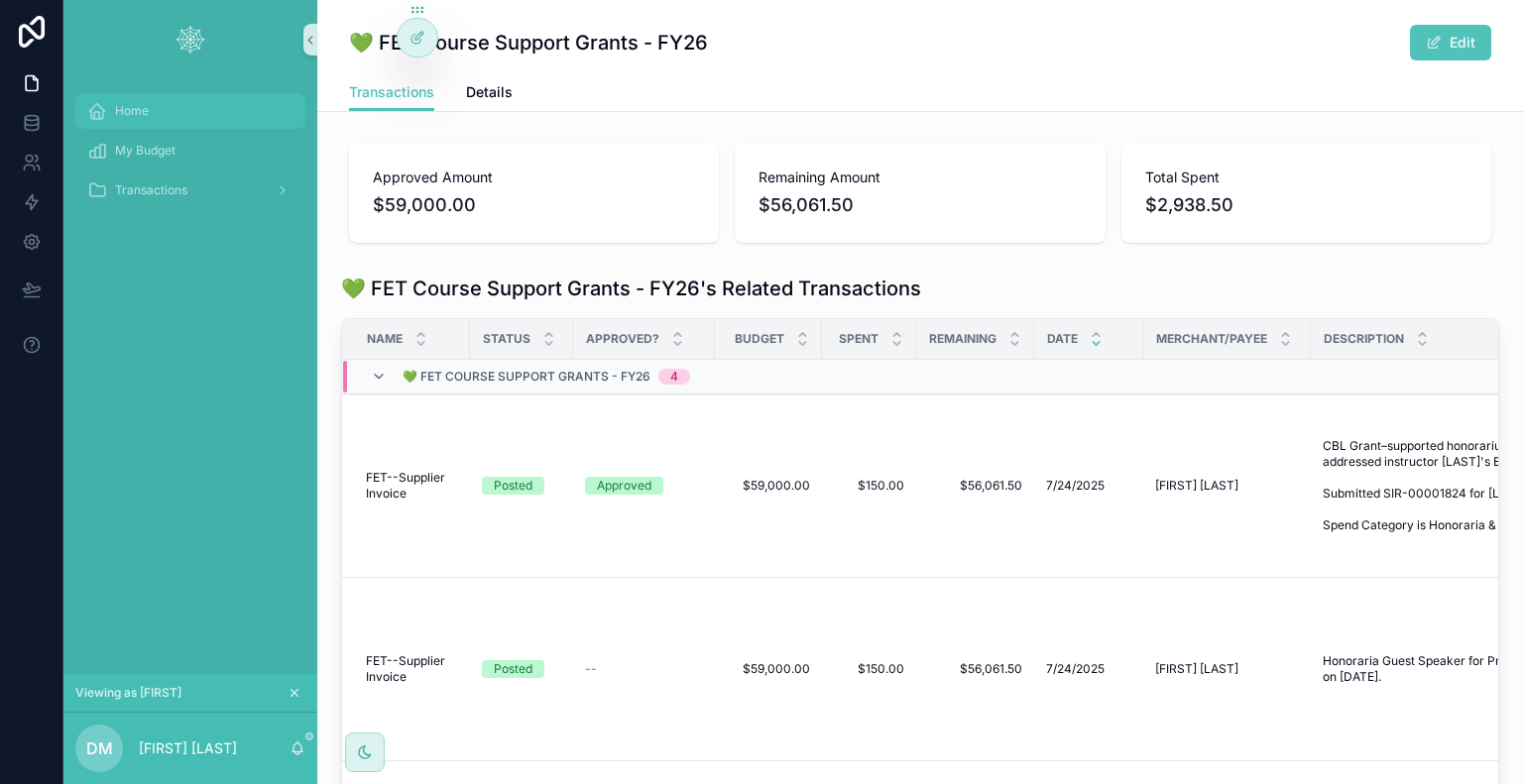 click on "Home" at bounding box center [190, 111] 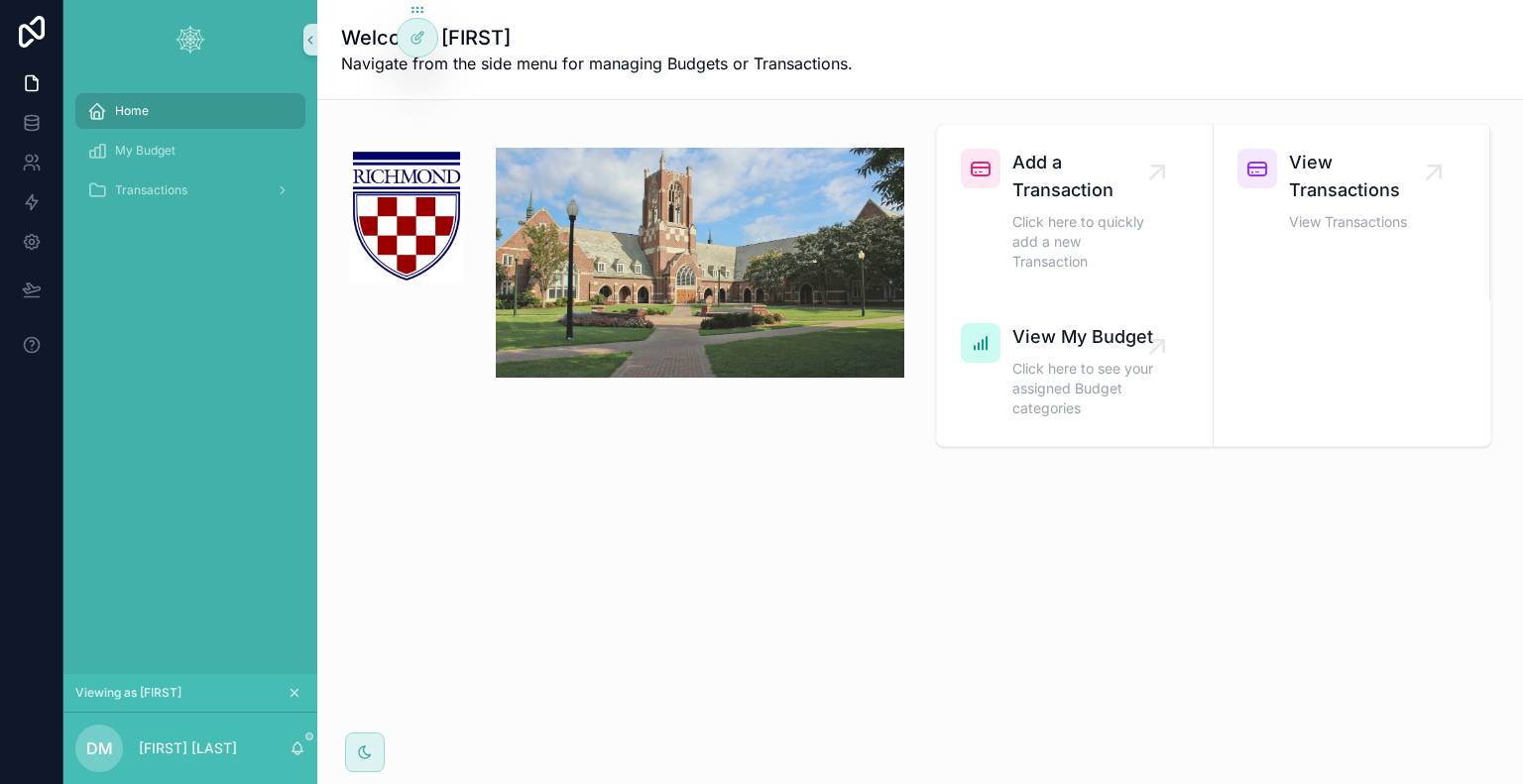 click on "Welcome, Derek Navigate from the side menu for managing Budgets or Transactions." at bounding box center [920, 50] 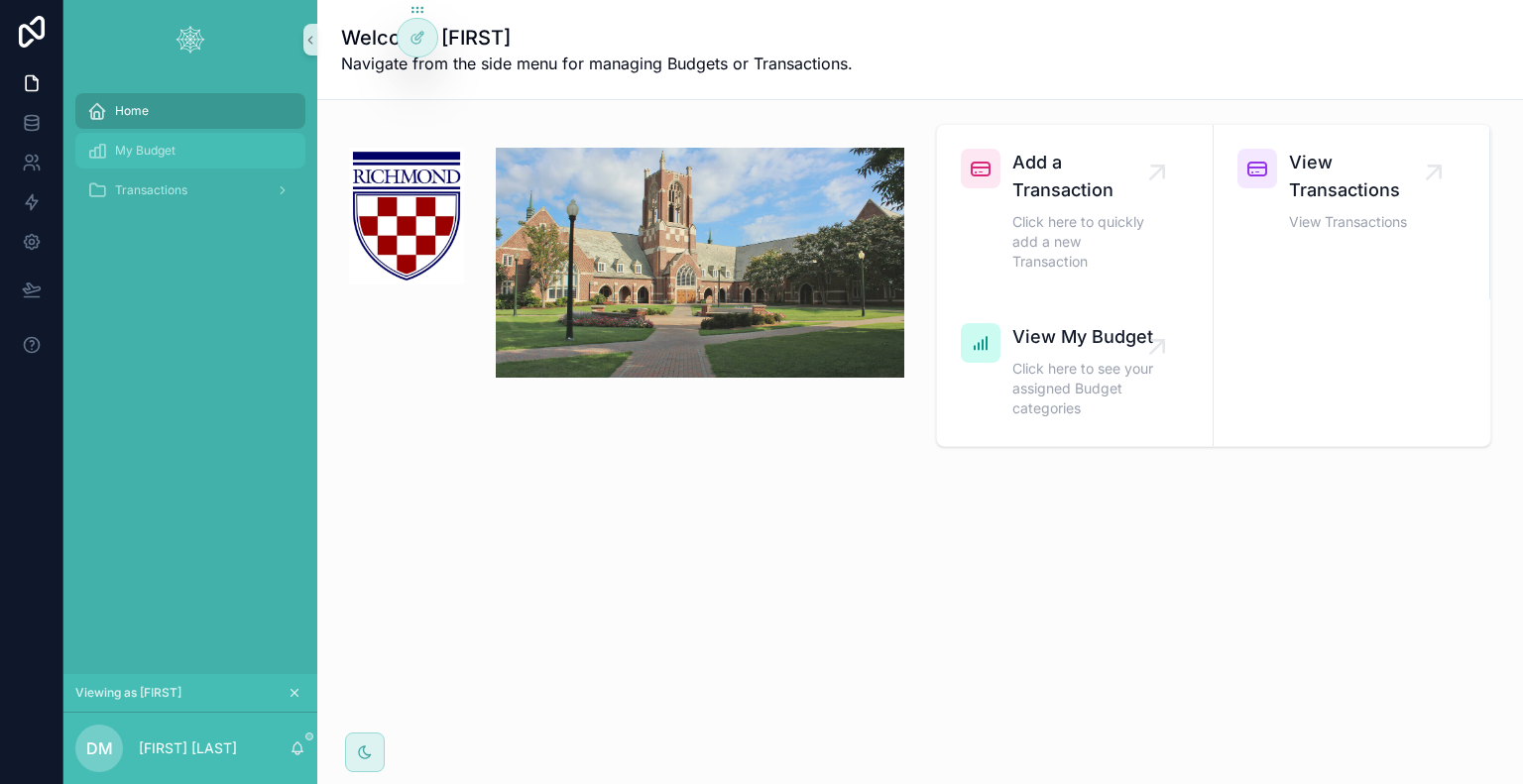click on "My Budget" at bounding box center [190, 151] 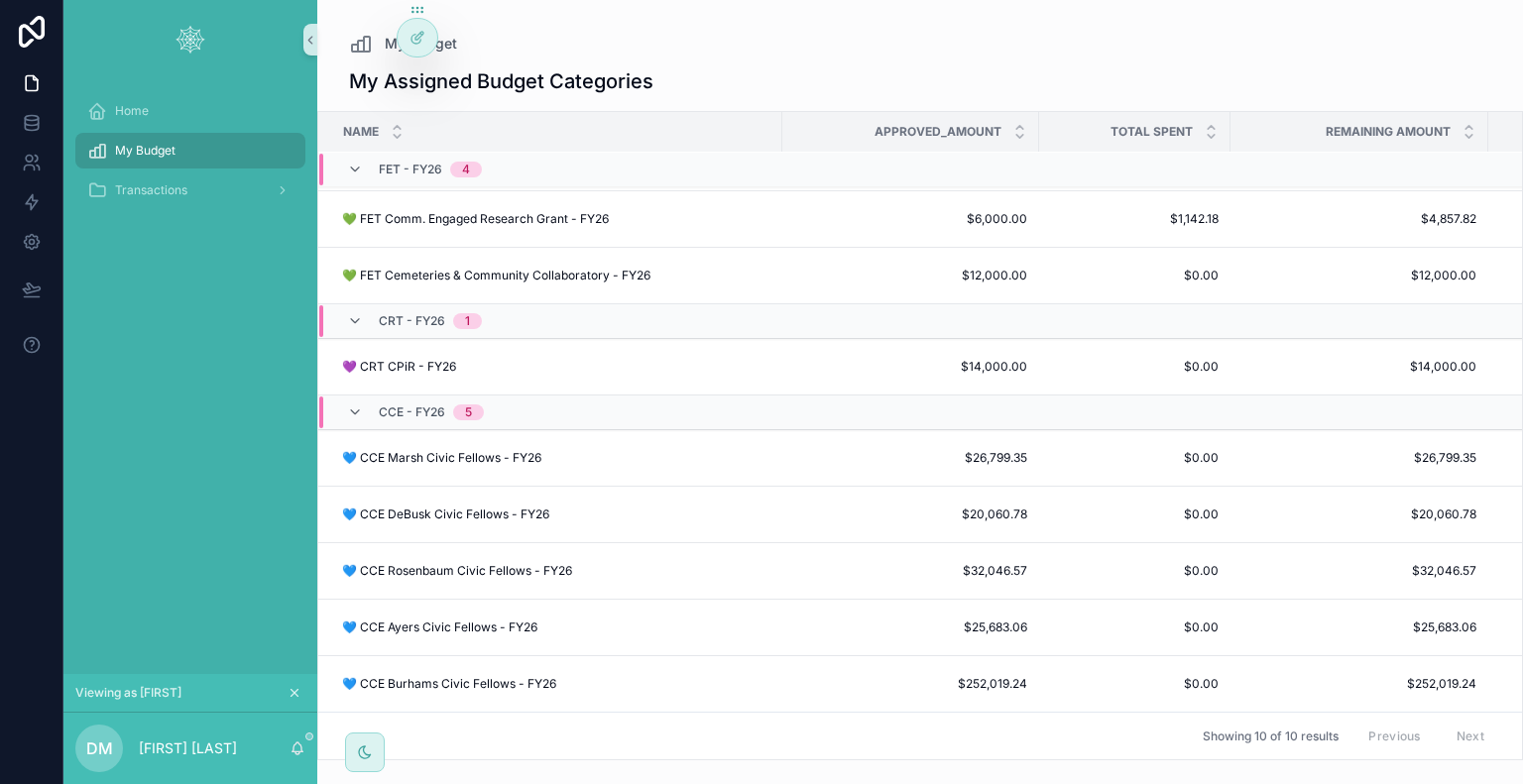 scroll, scrollTop: 0, scrollLeft: 0, axis: both 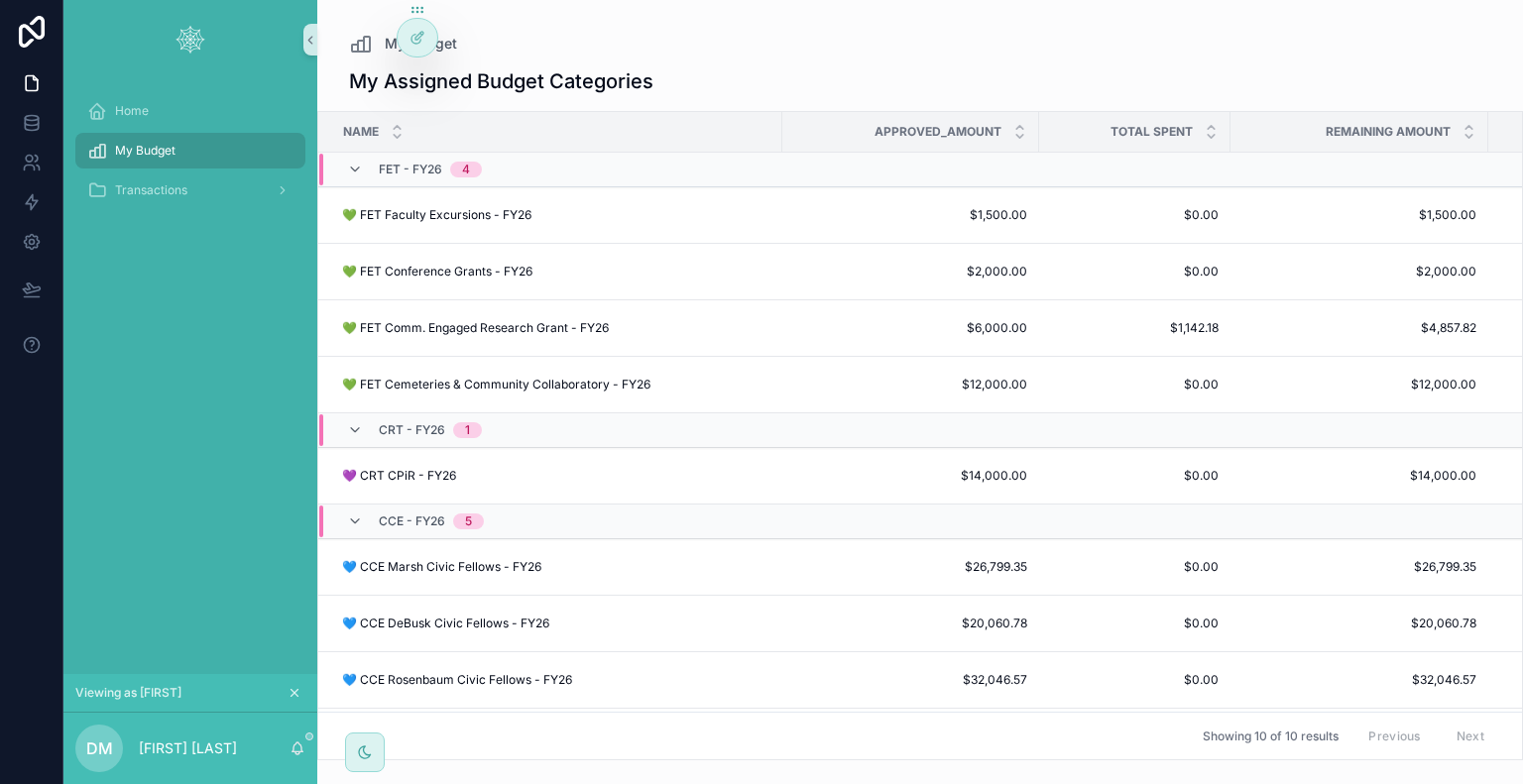 click on "CRT - FY26 1" at bounding box center [774, 430] 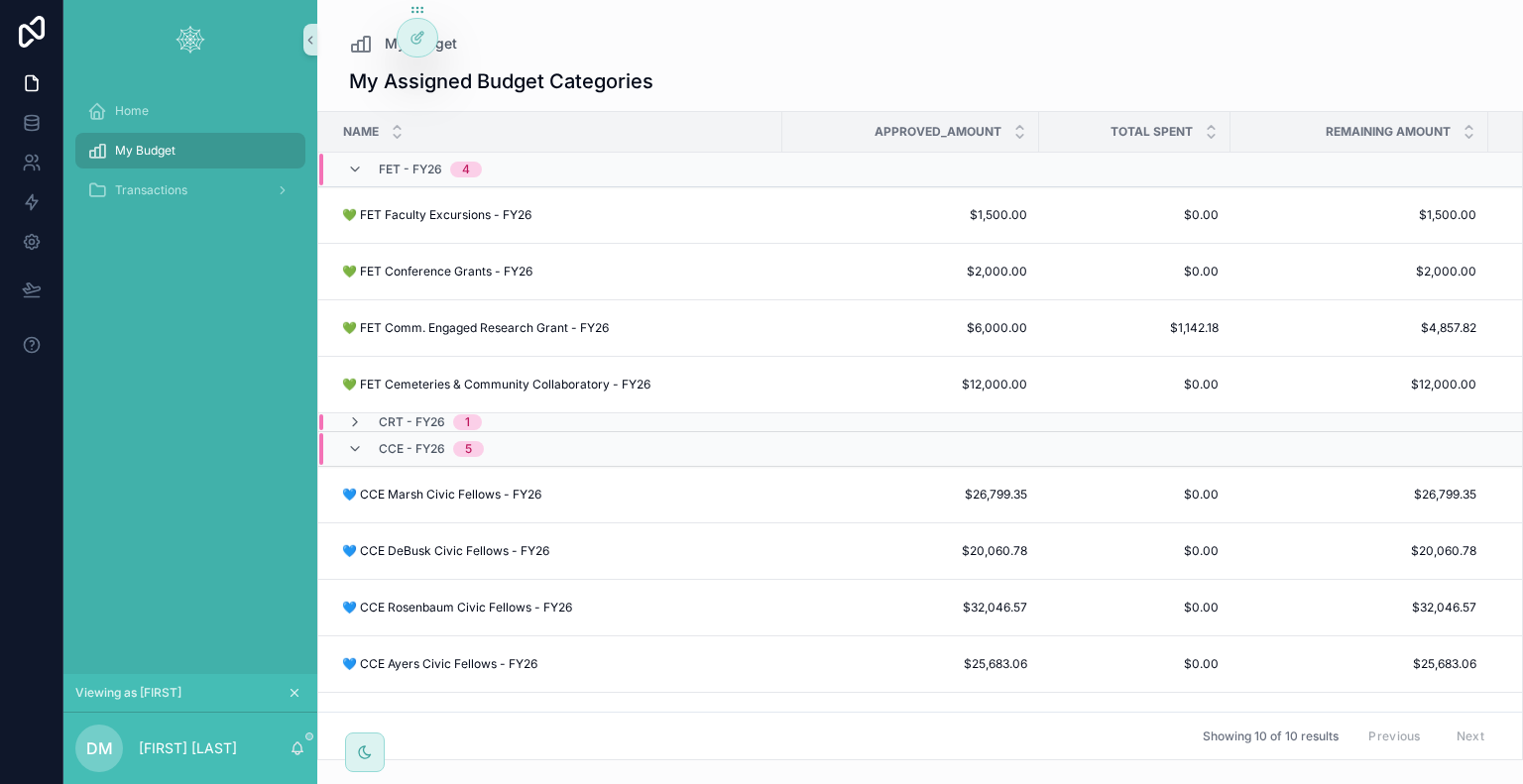 click on "💚 FET Comm. Engaged Research Grant - FY26 💚 FET Comm. Engaged Research Grant - FY26" at bounding box center (556, 328) 